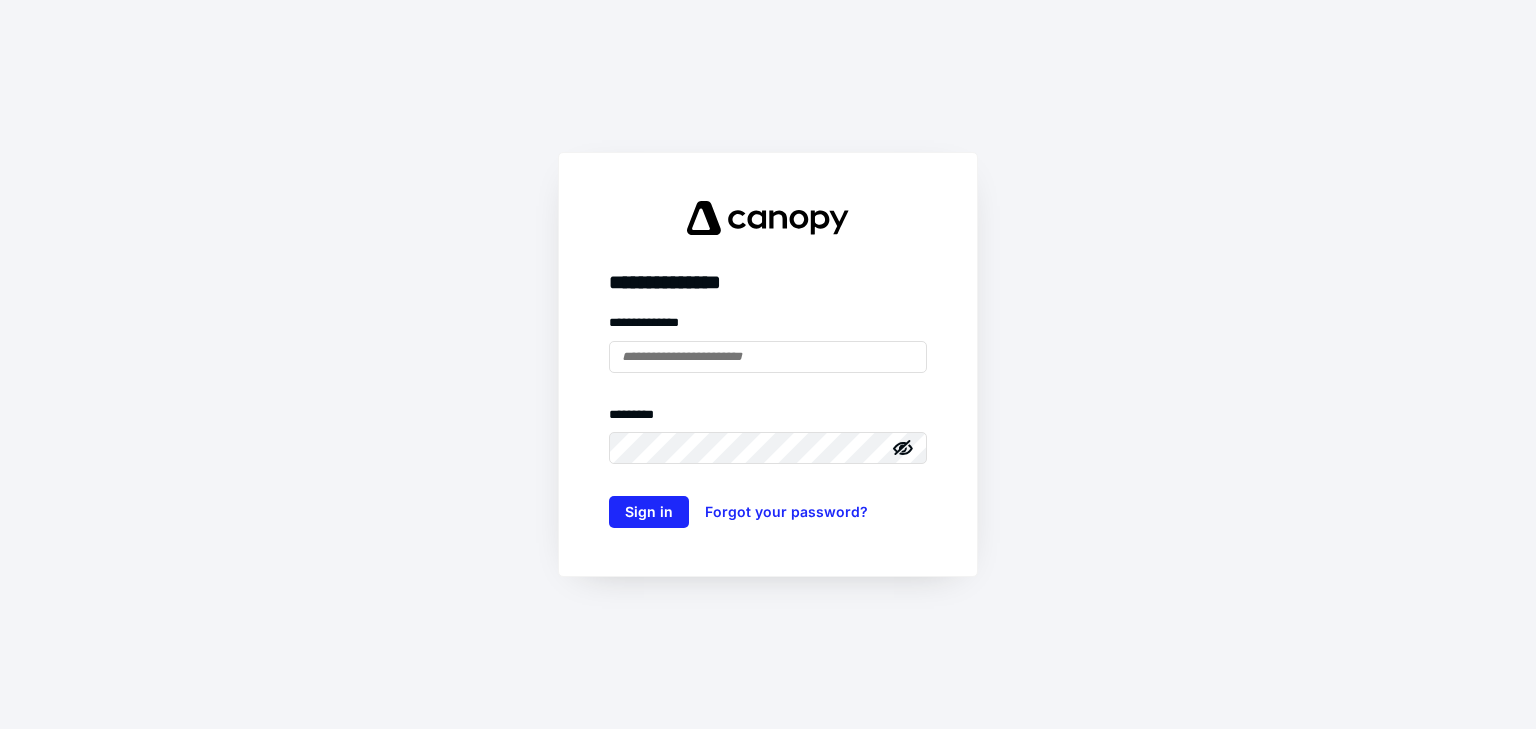 scroll, scrollTop: 0, scrollLeft: 0, axis: both 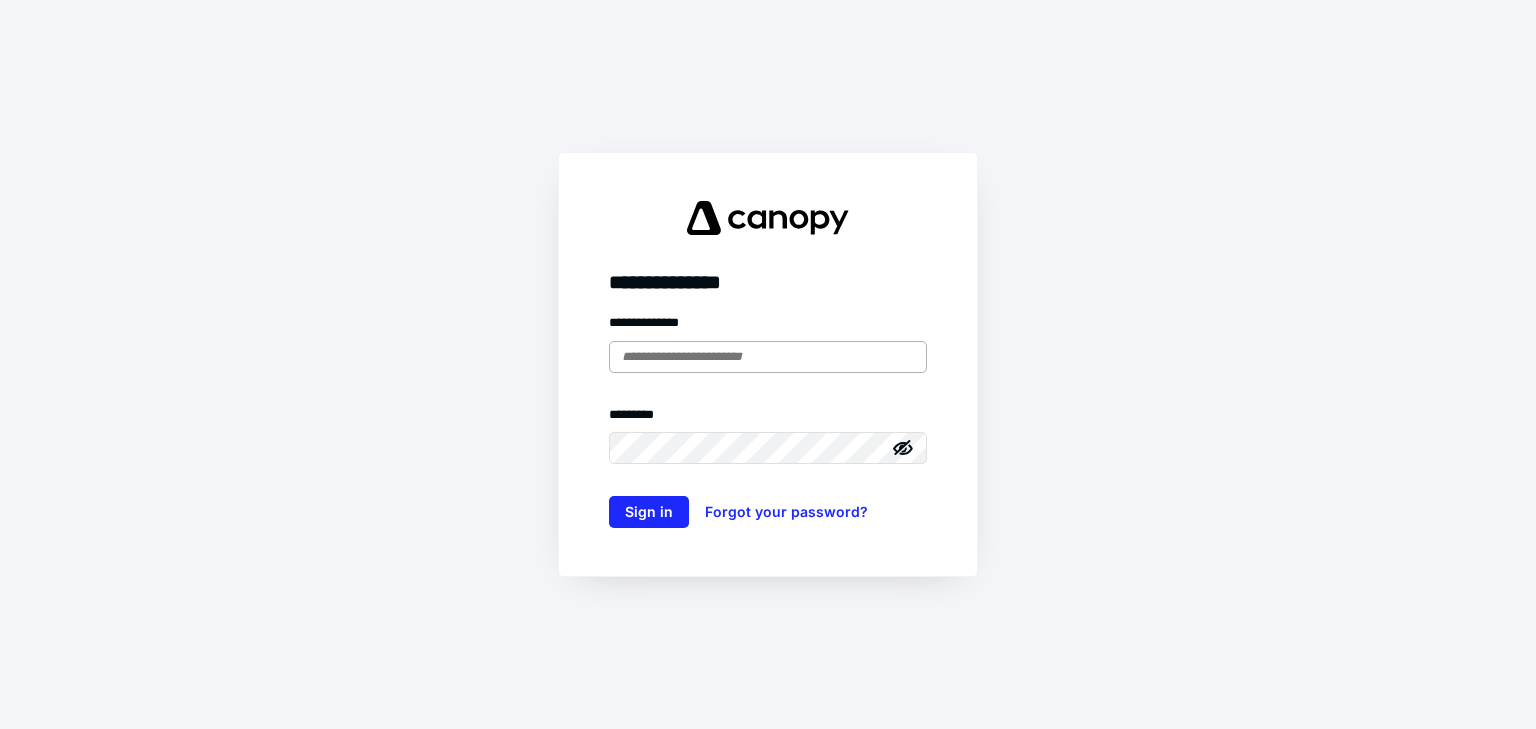 click at bounding box center (768, 357) 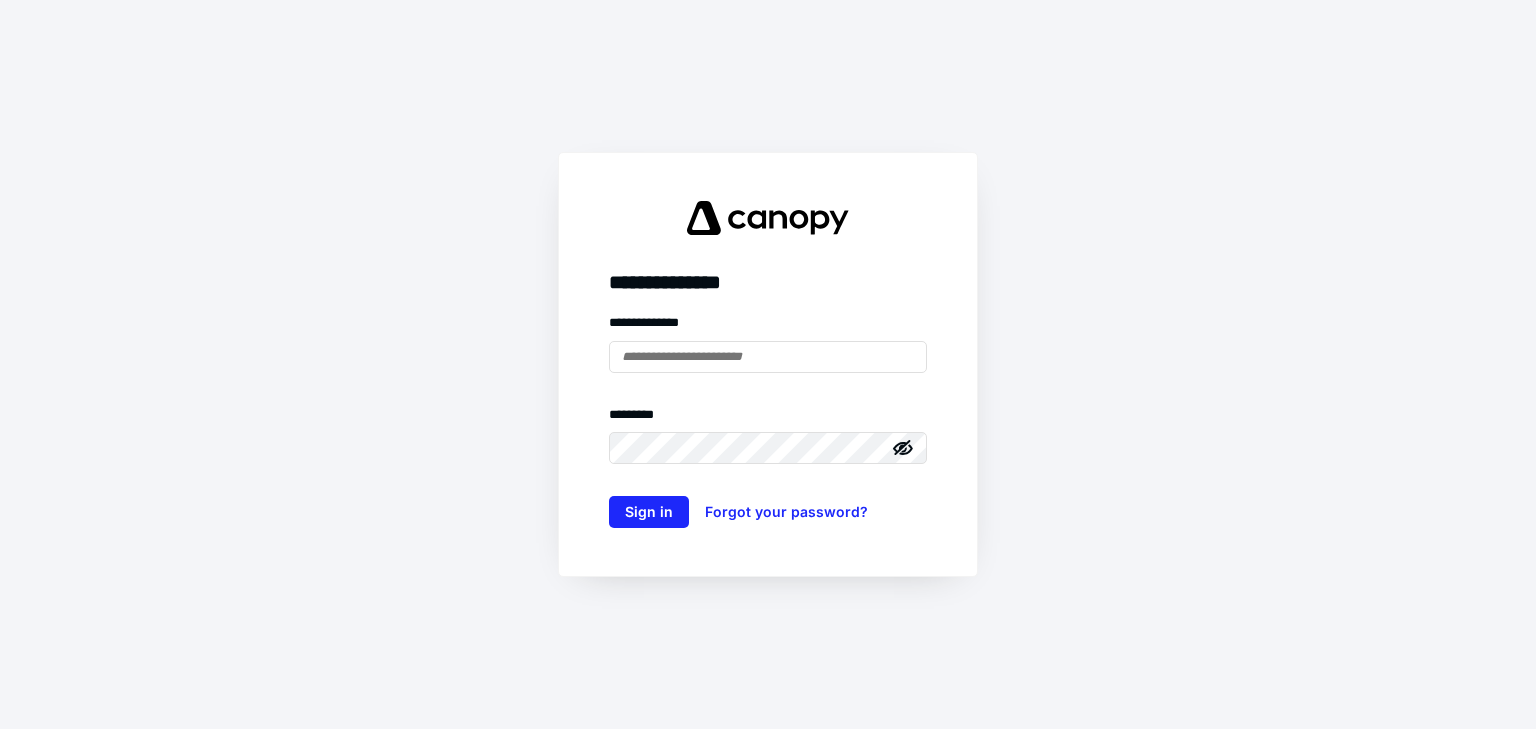 click at bounding box center (0, 0) 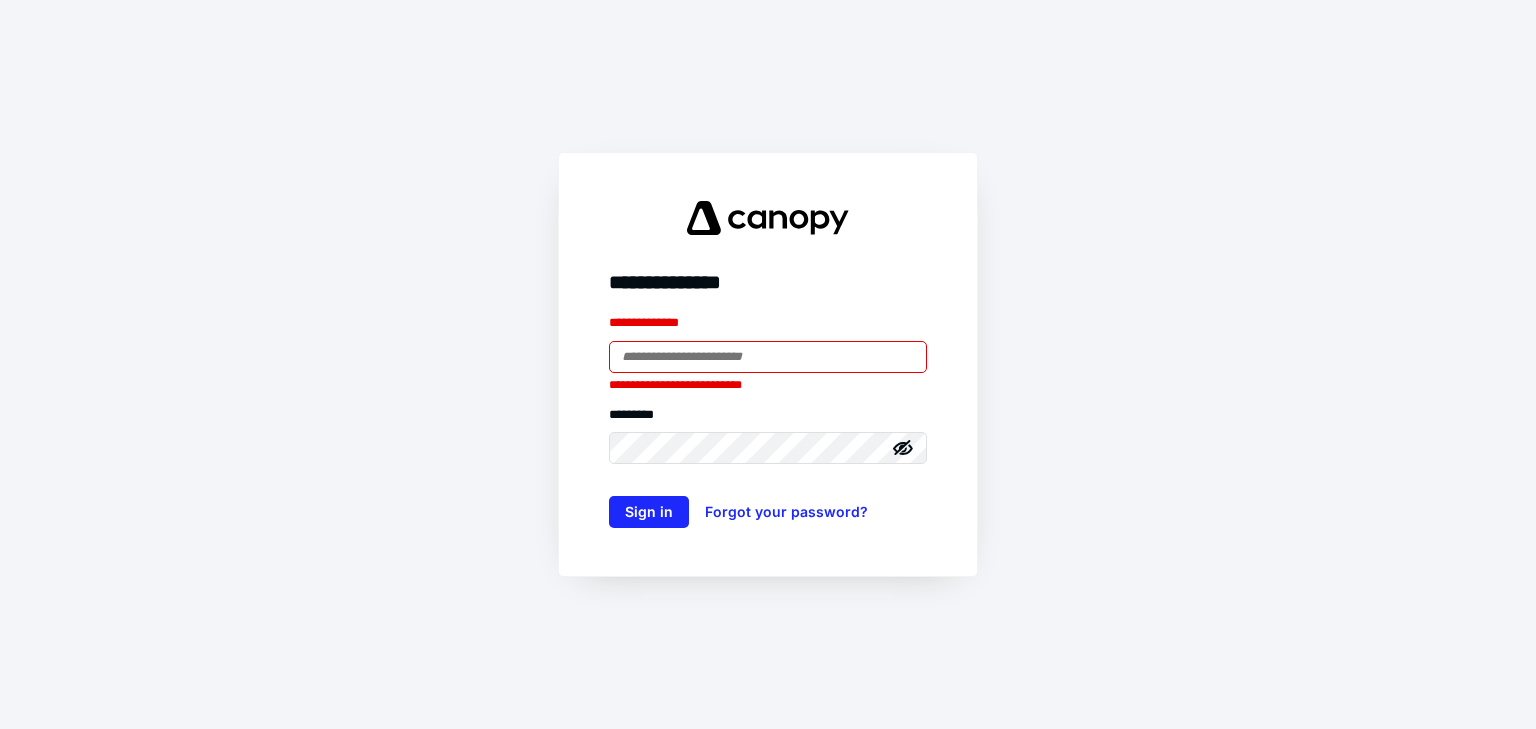 type on "**********" 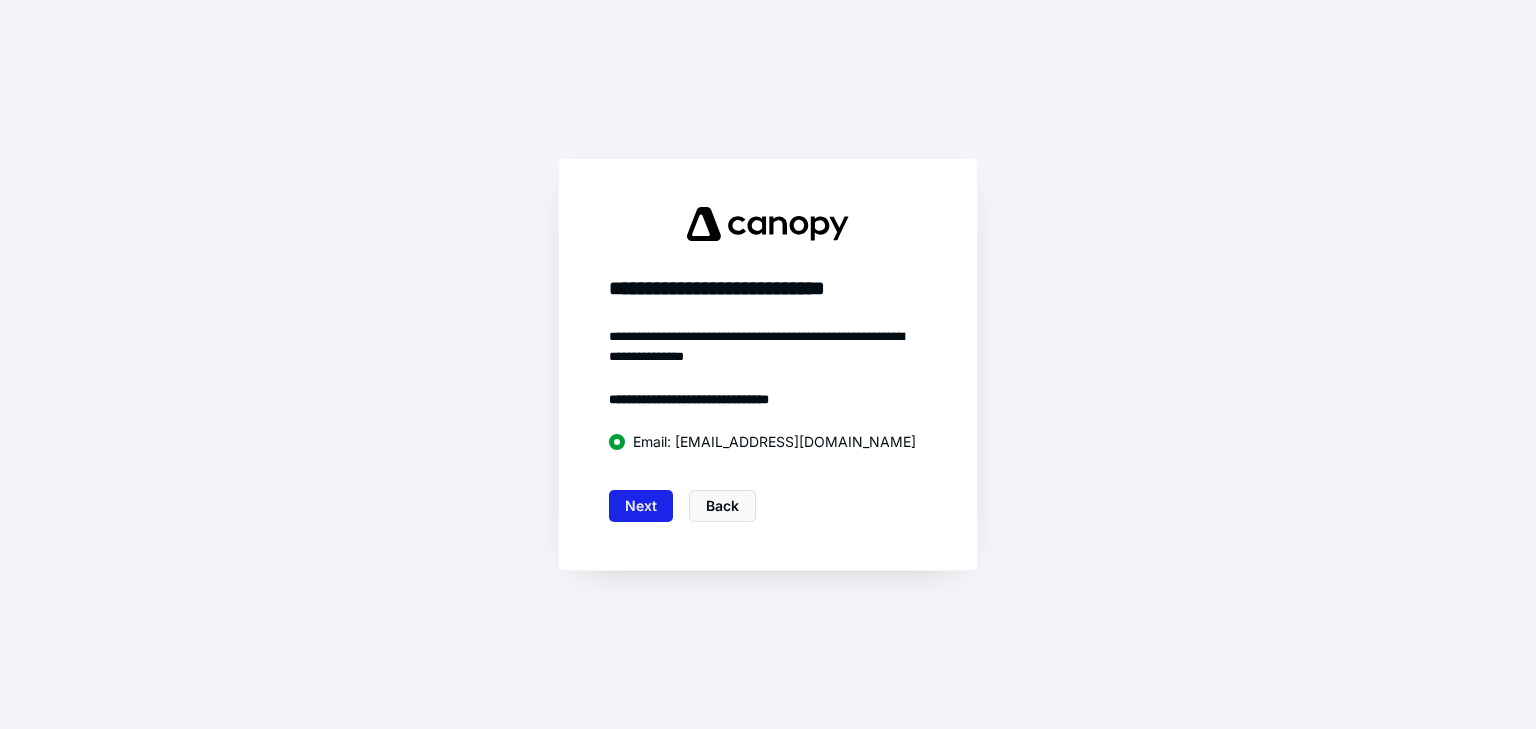 click on "Next" at bounding box center [641, 506] 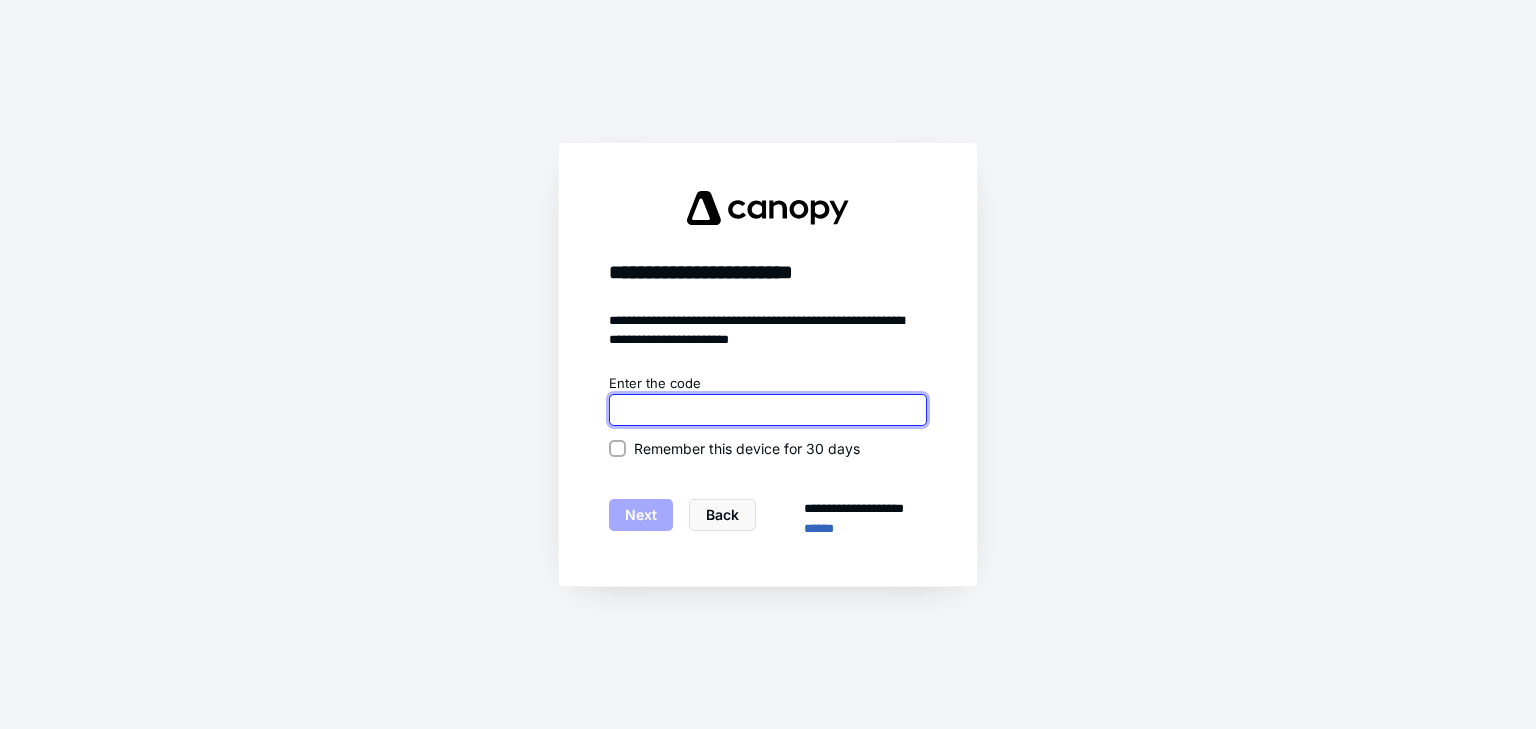 click at bounding box center [768, 410] 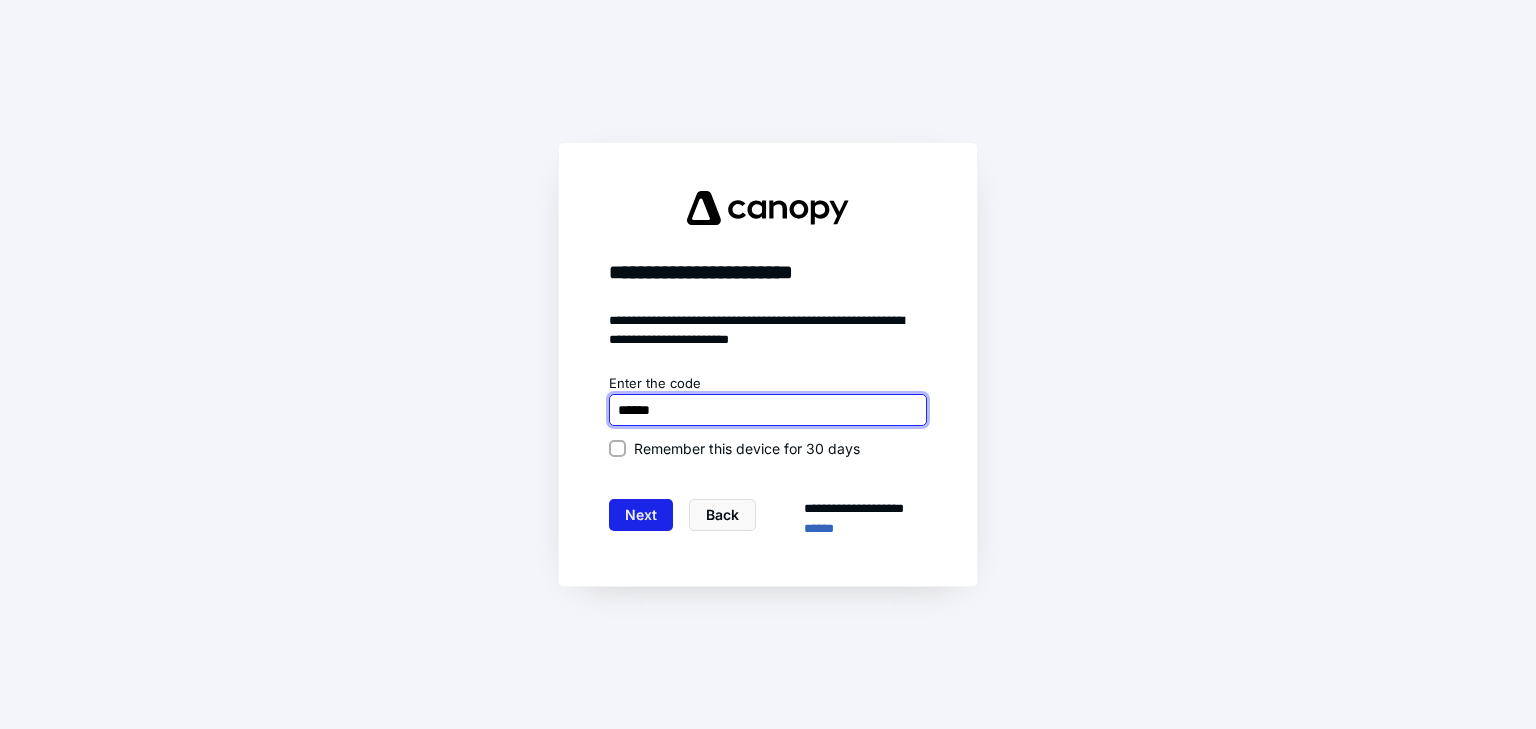 type on "******" 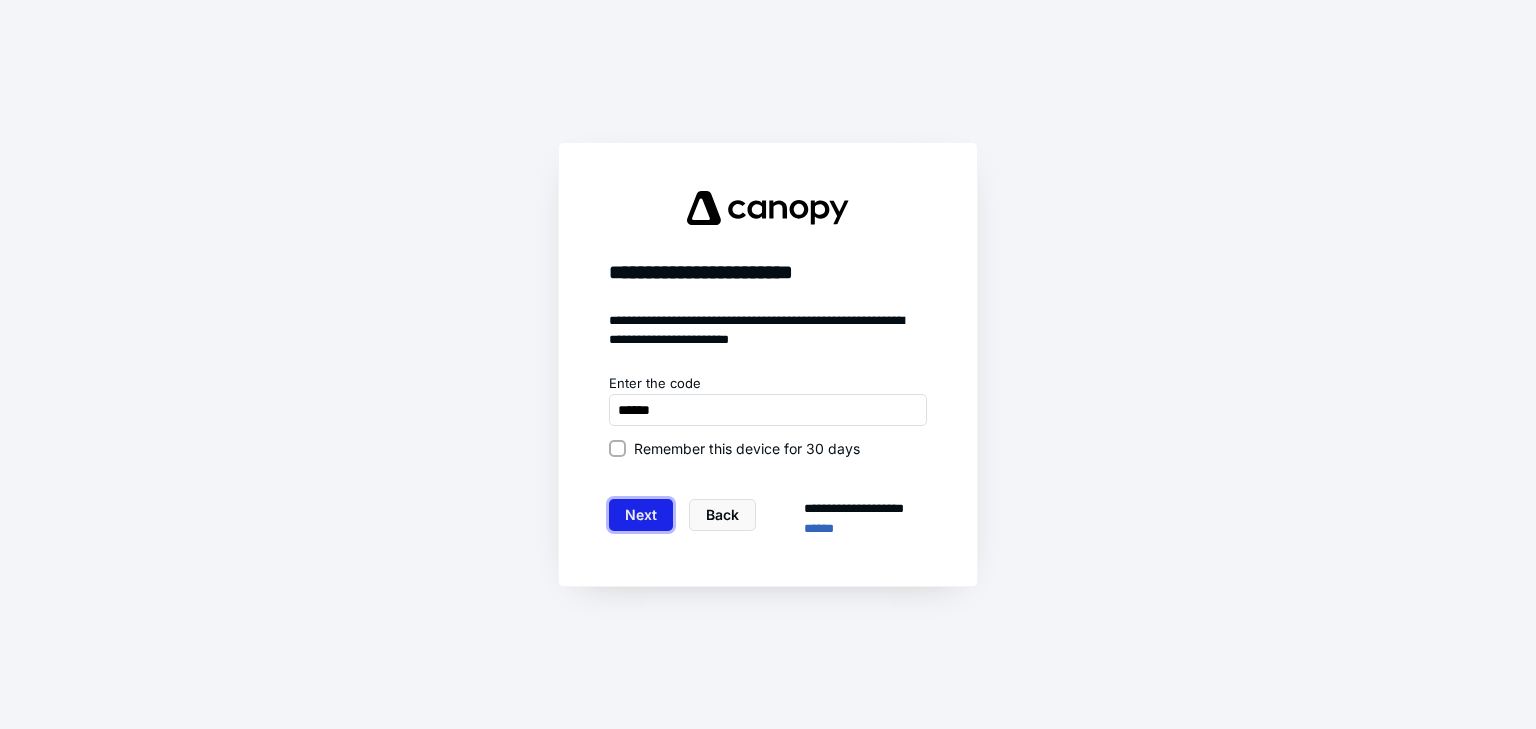 click on "Next" at bounding box center [641, 515] 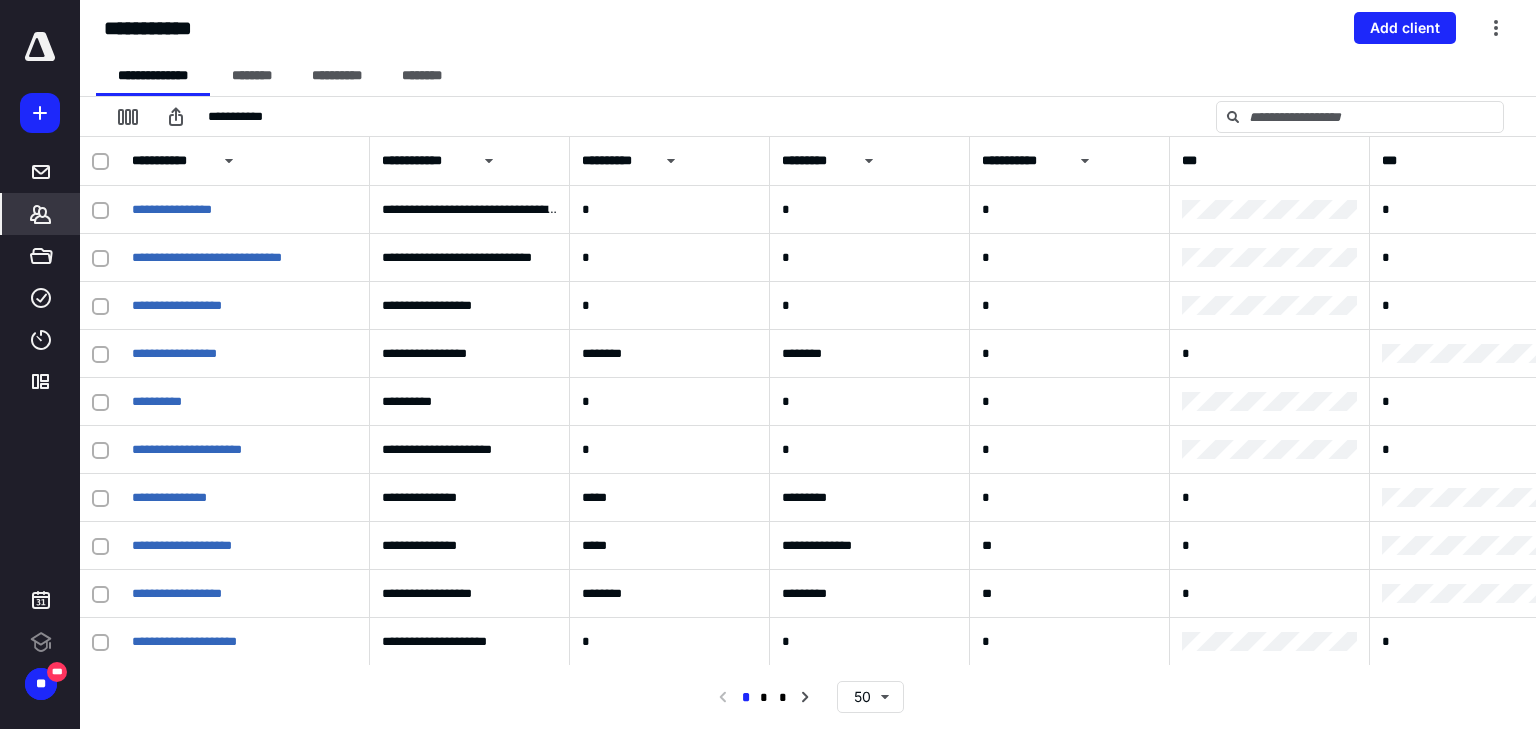 scroll, scrollTop: 0, scrollLeft: 0, axis: both 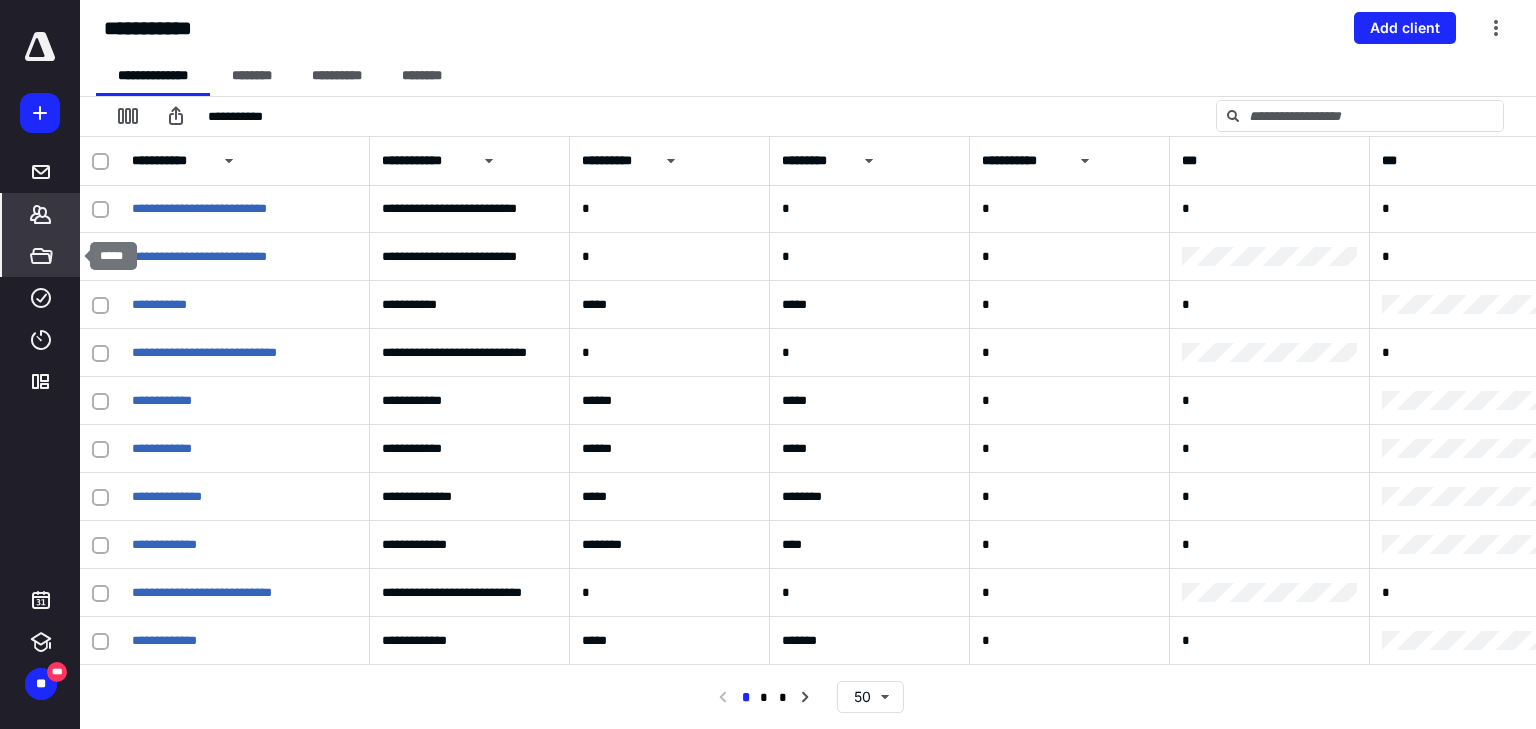 click 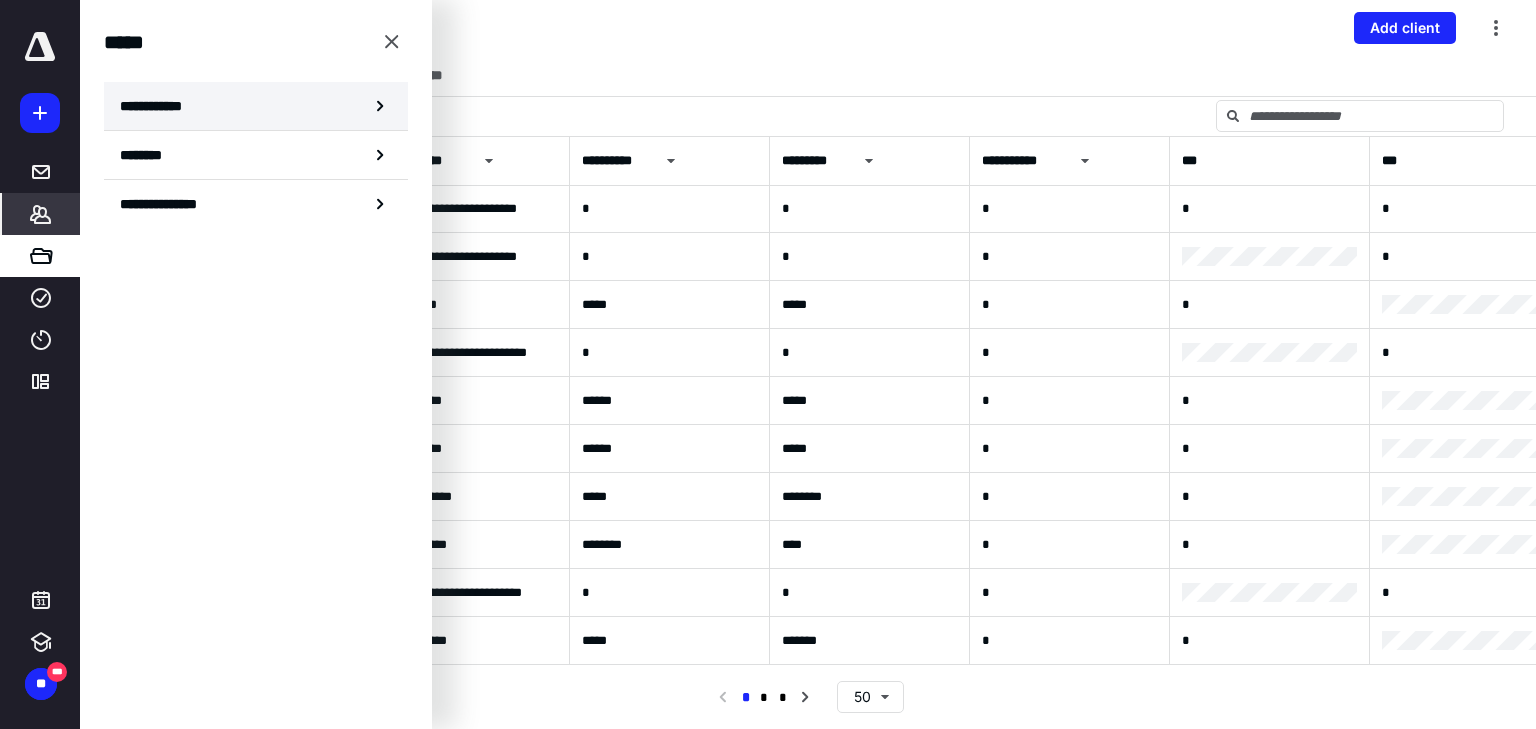 click on "**********" at bounding box center [157, 106] 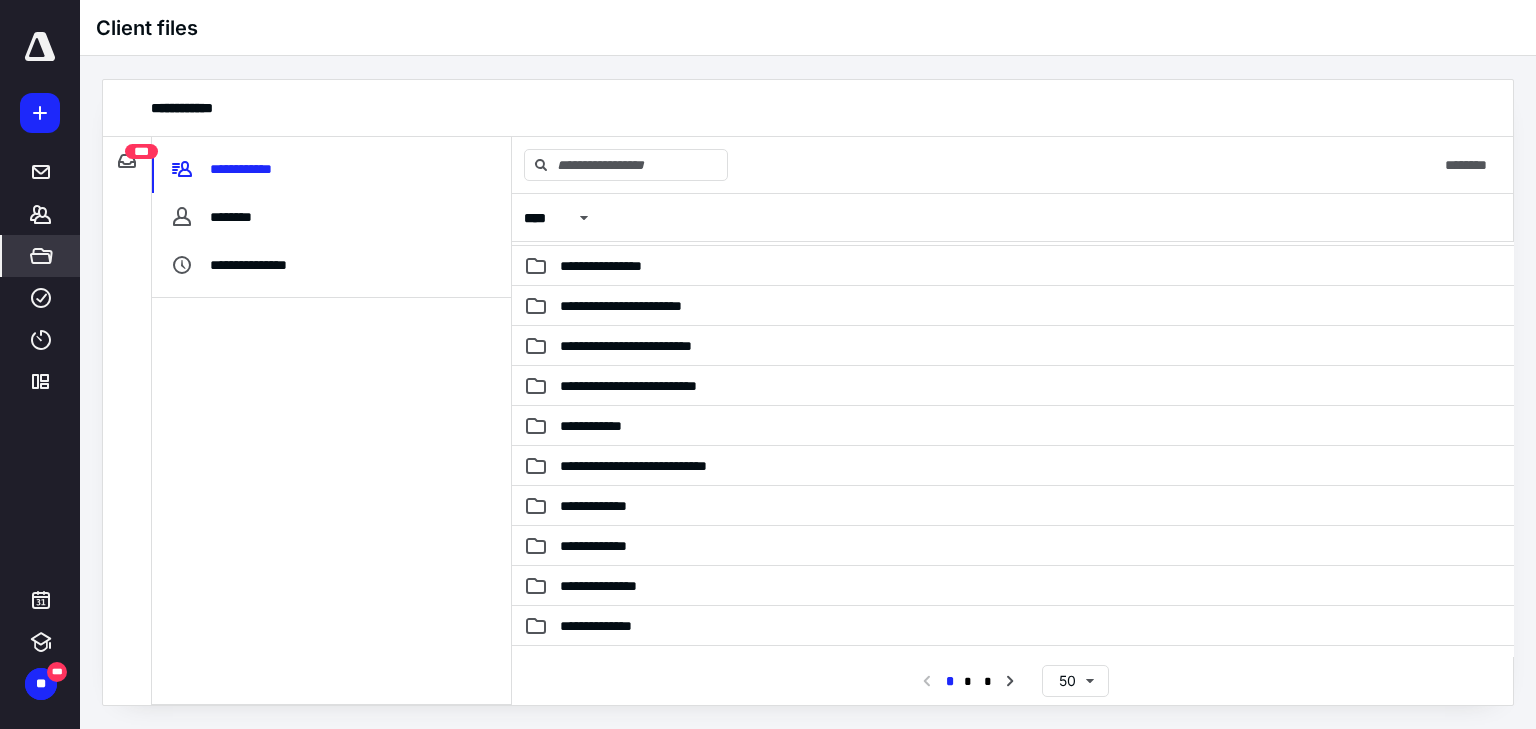 scroll, scrollTop: 1574, scrollLeft: 0, axis: vertical 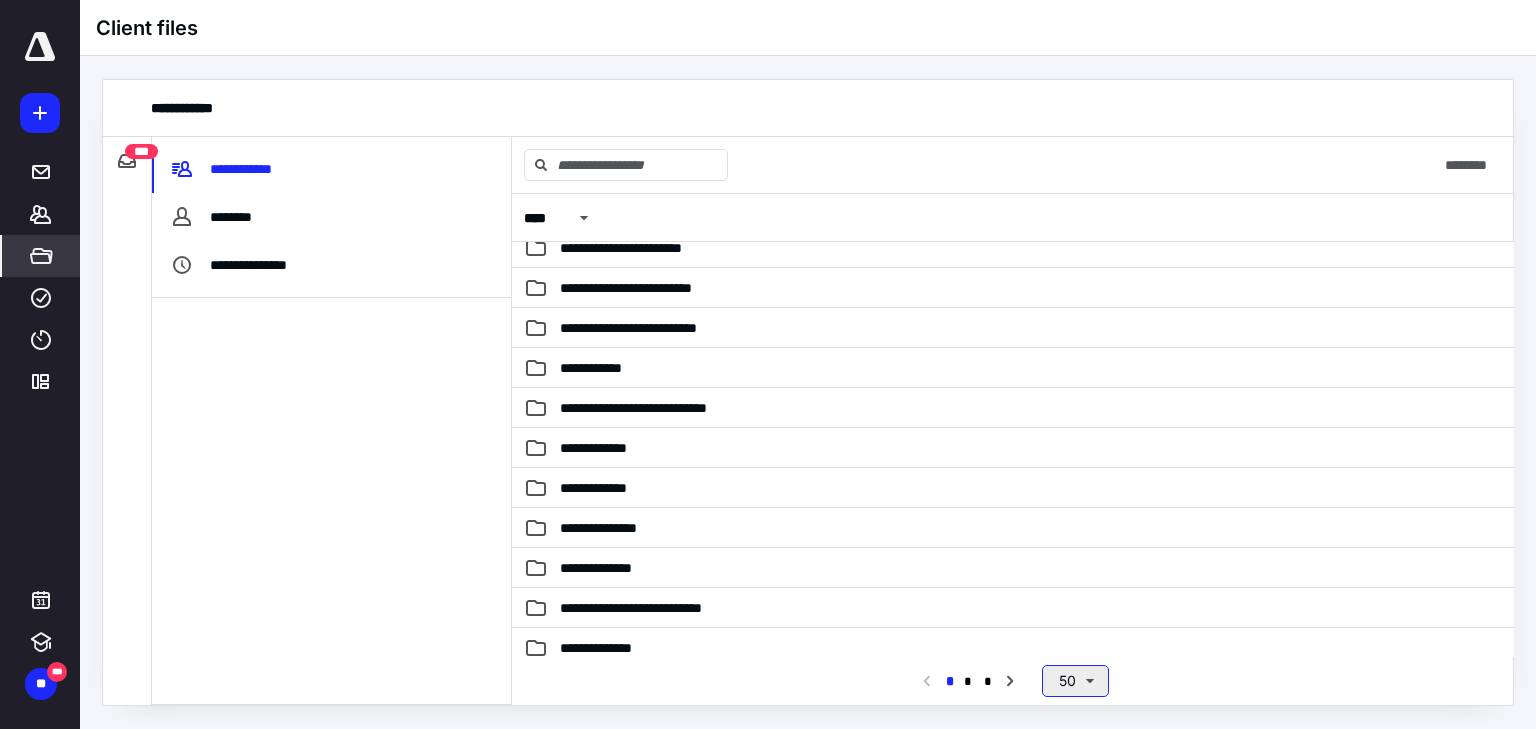 click on "50" at bounding box center (1075, 681) 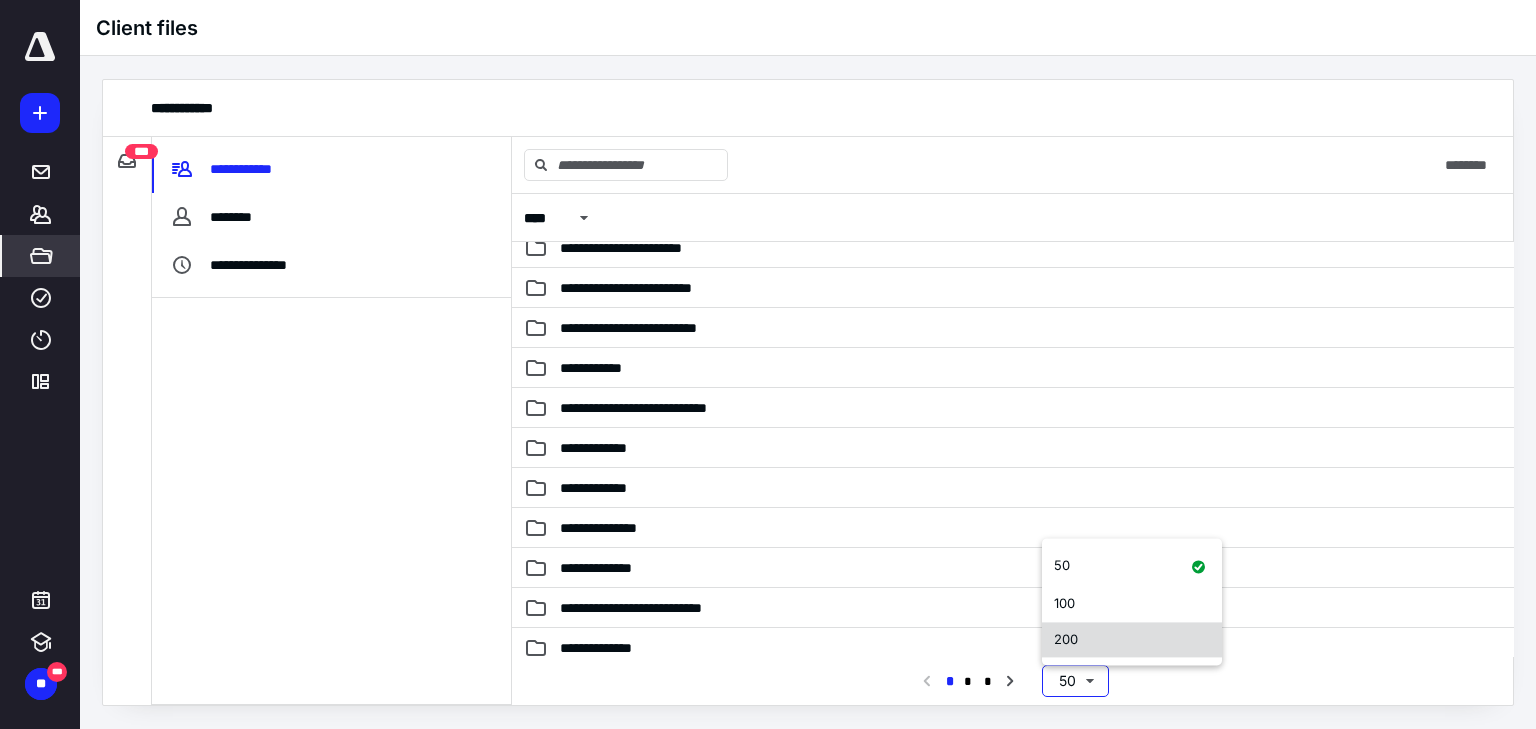 click on "200" at bounding box center (1132, 640) 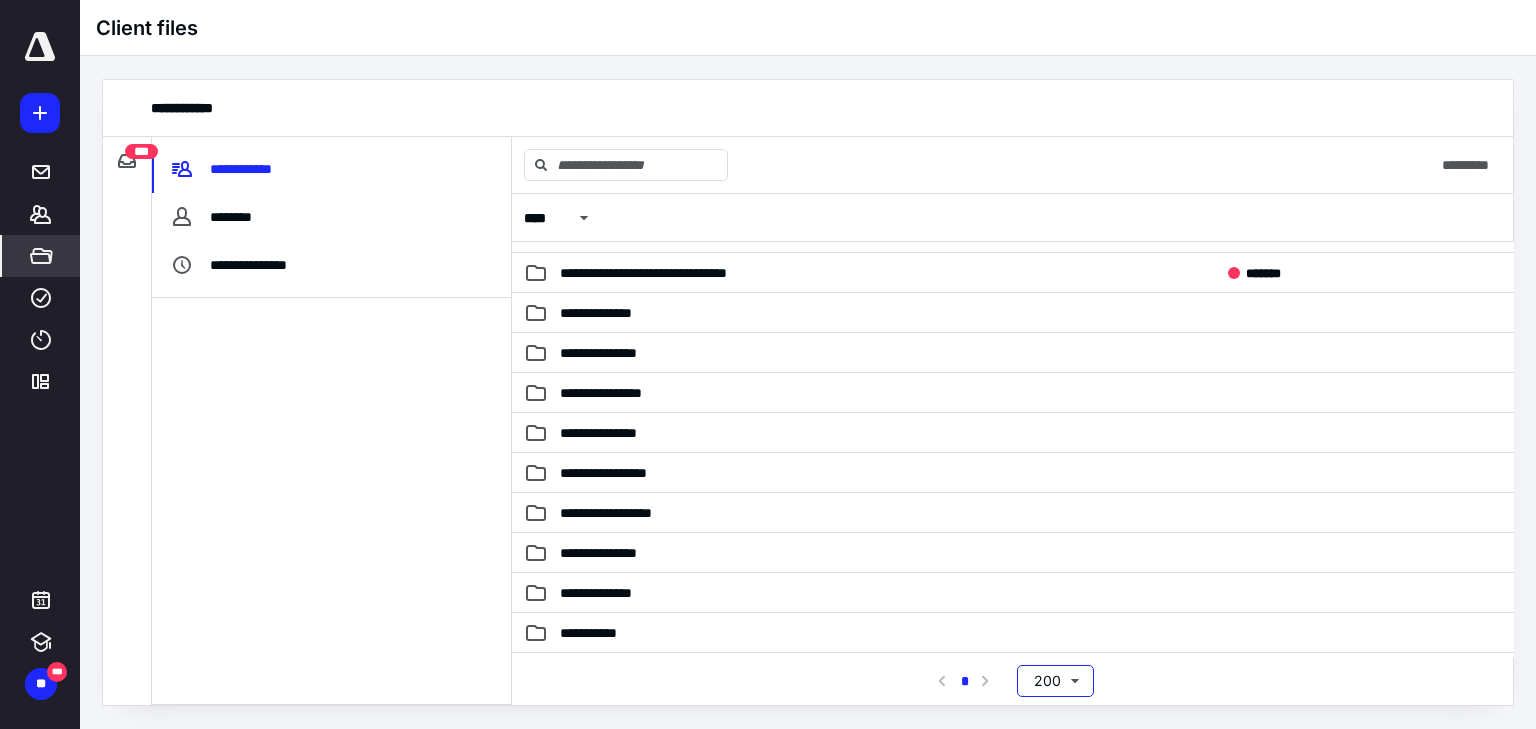 scroll, scrollTop: 3190, scrollLeft: 0, axis: vertical 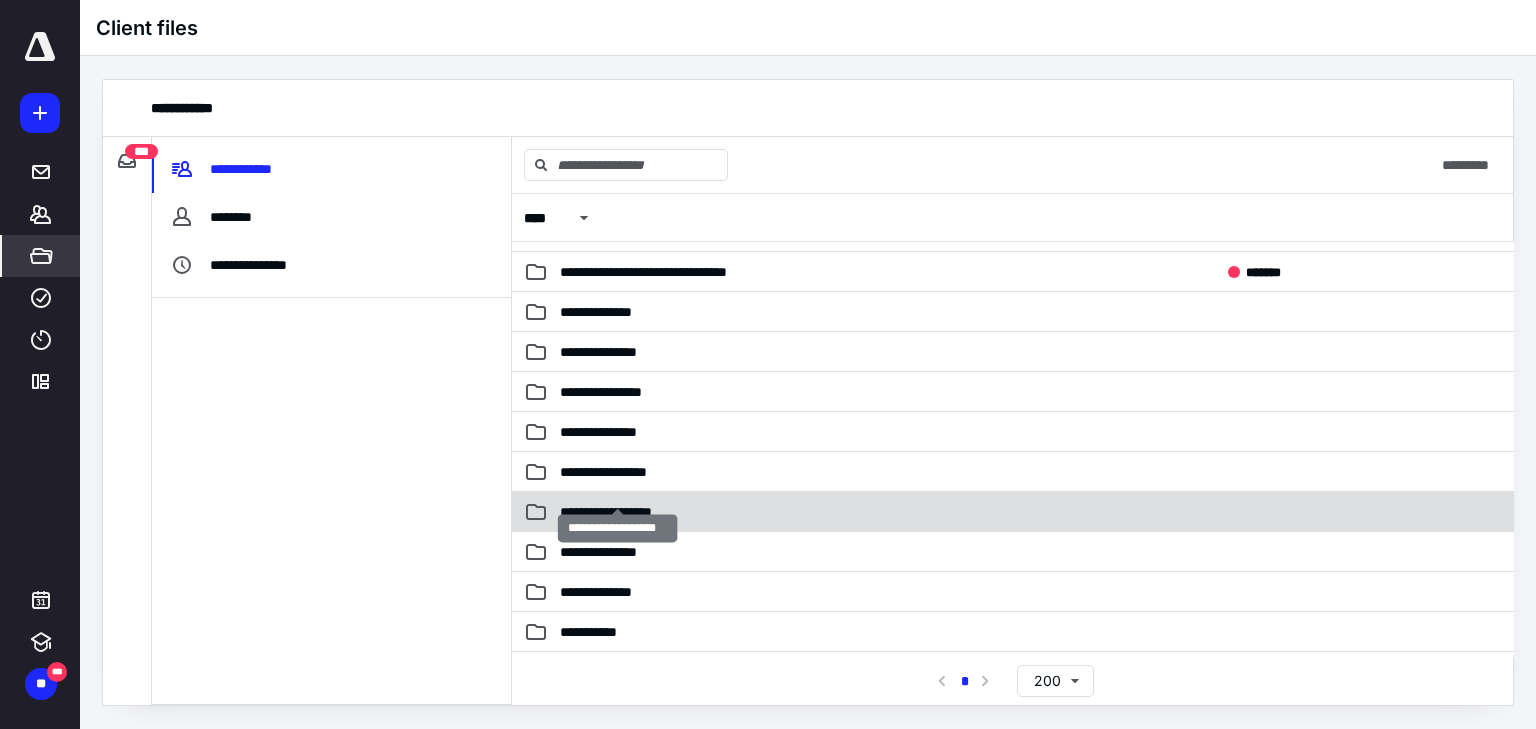 click on "**********" at bounding box center [618, 512] 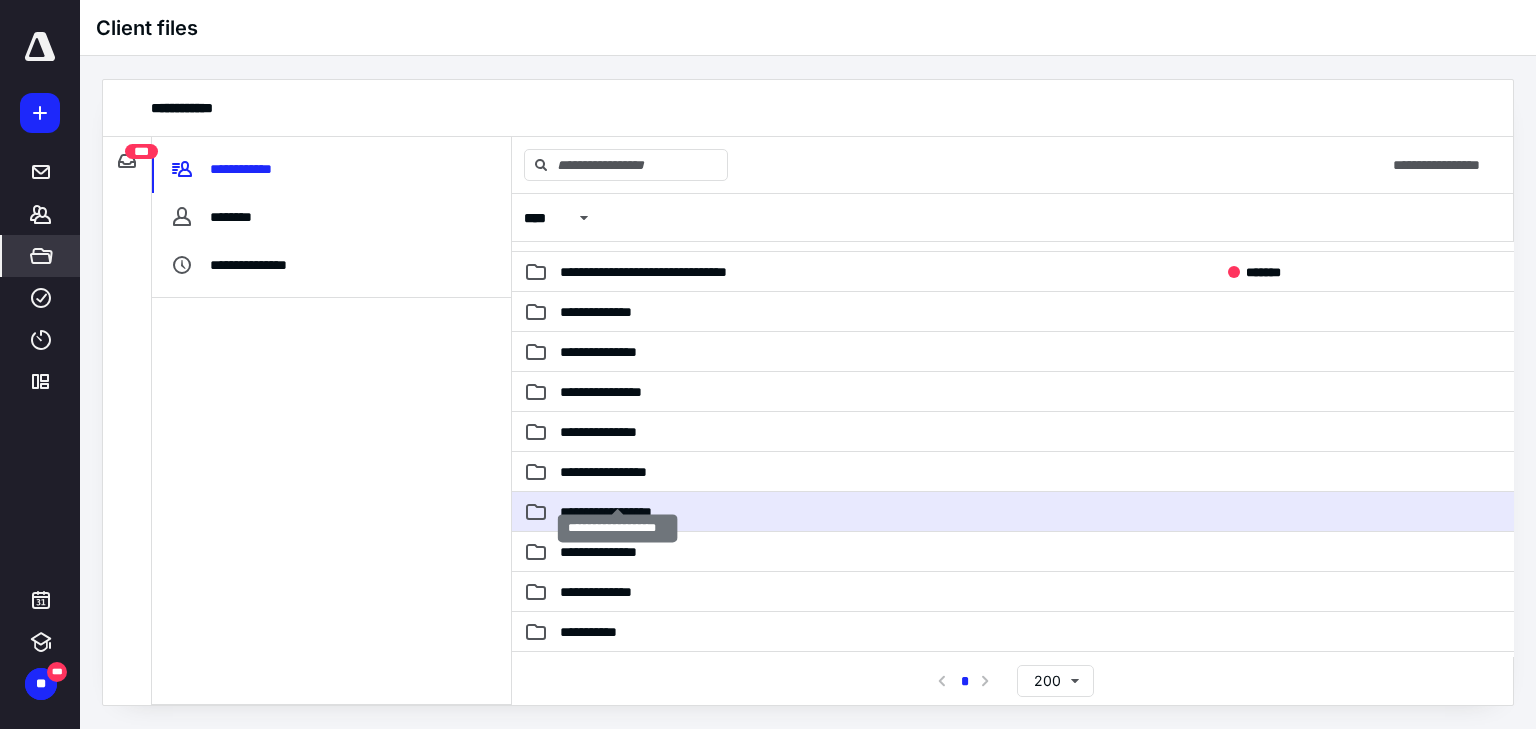 click on "**********" at bounding box center [618, 512] 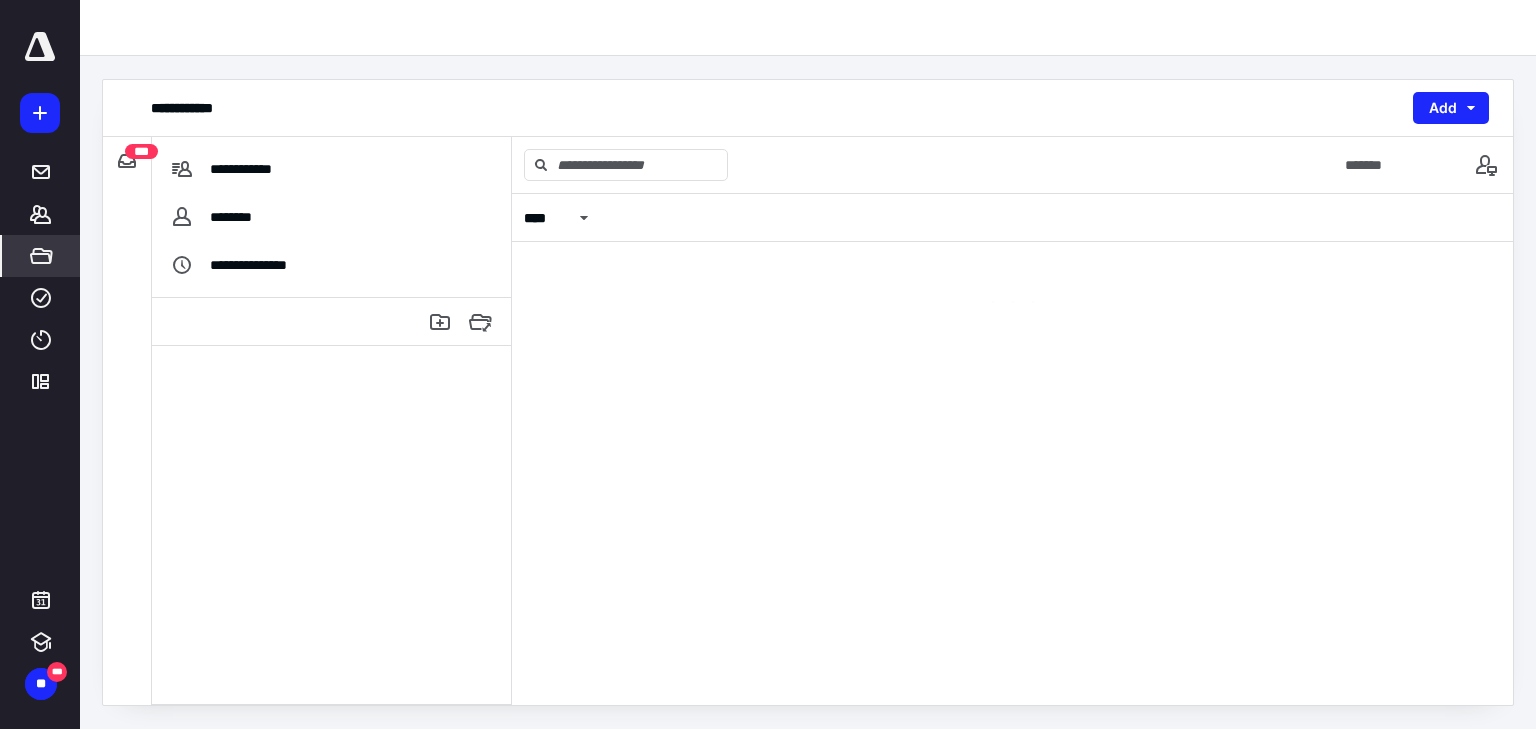 scroll, scrollTop: 0, scrollLeft: 0, axis: both 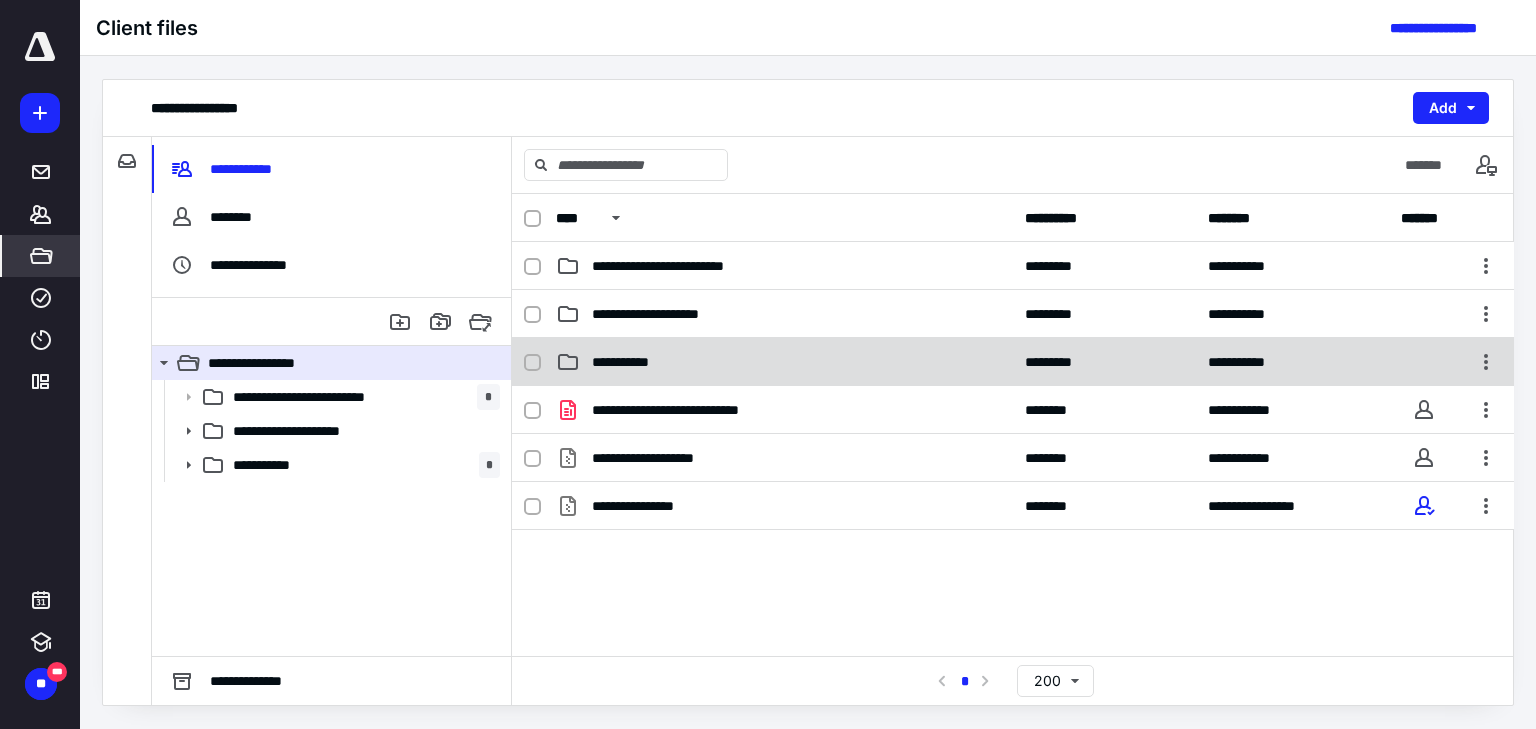 click on "**********" at bounding box center (784, 362) 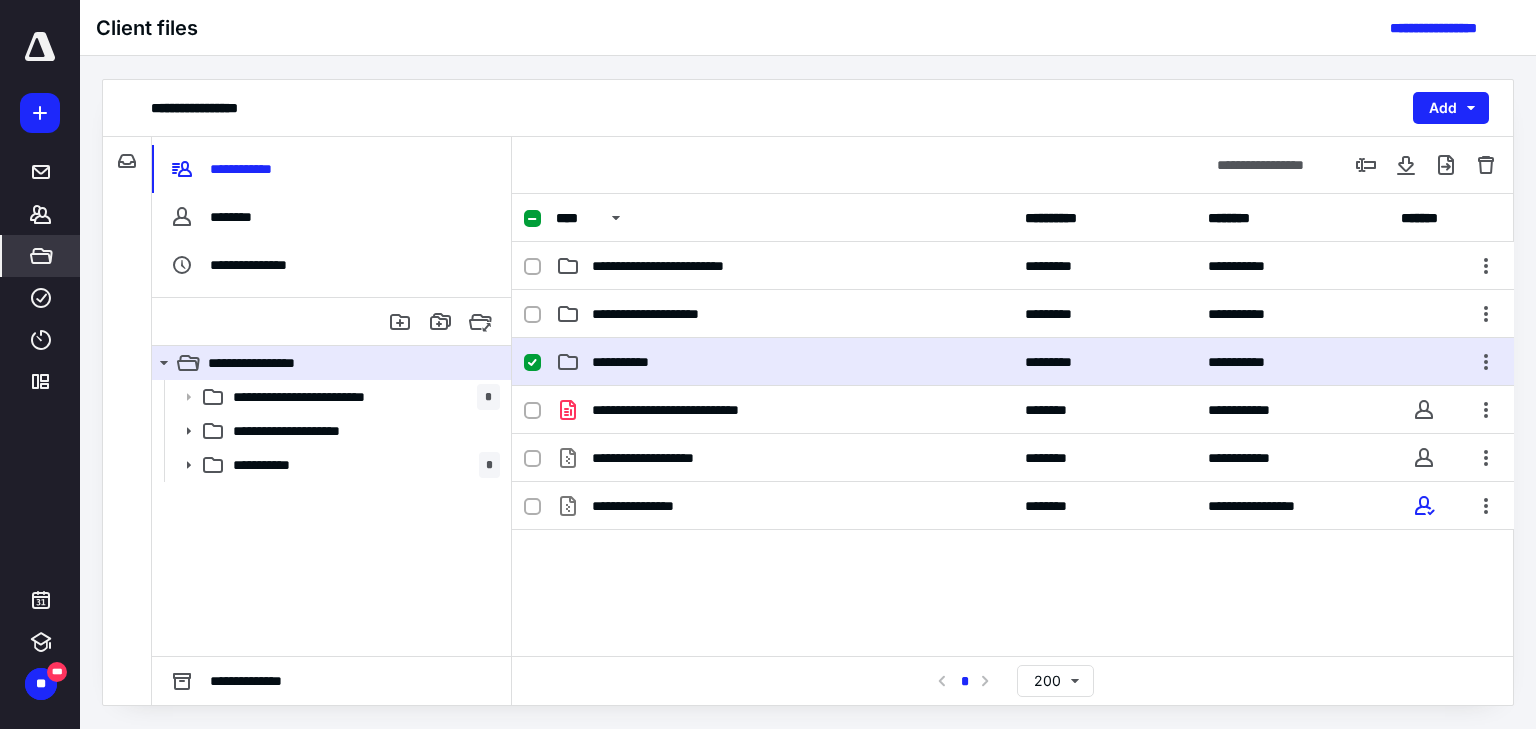 click on "**********" at bounding box center (784, 362) 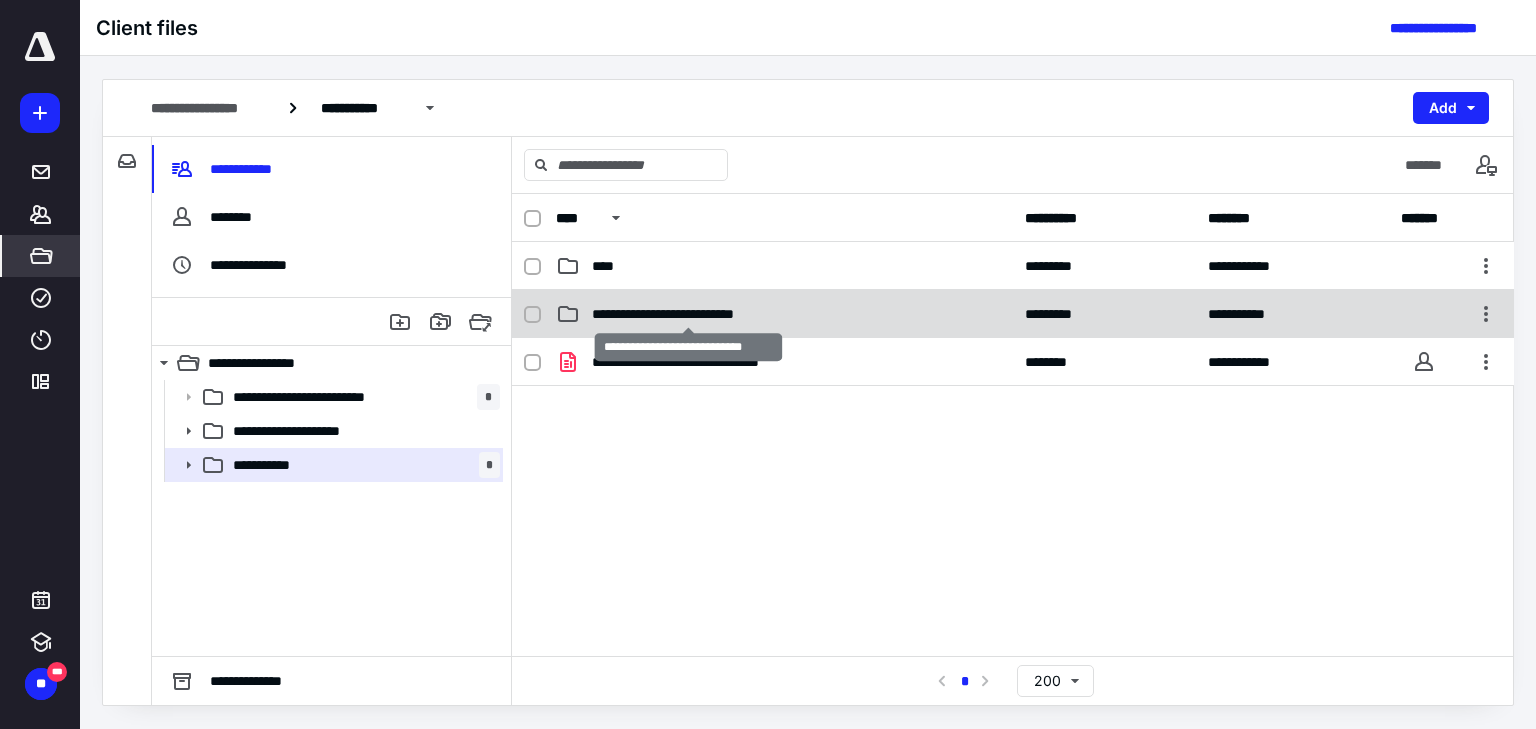 click on "**********" at bounding box center [689, 314] 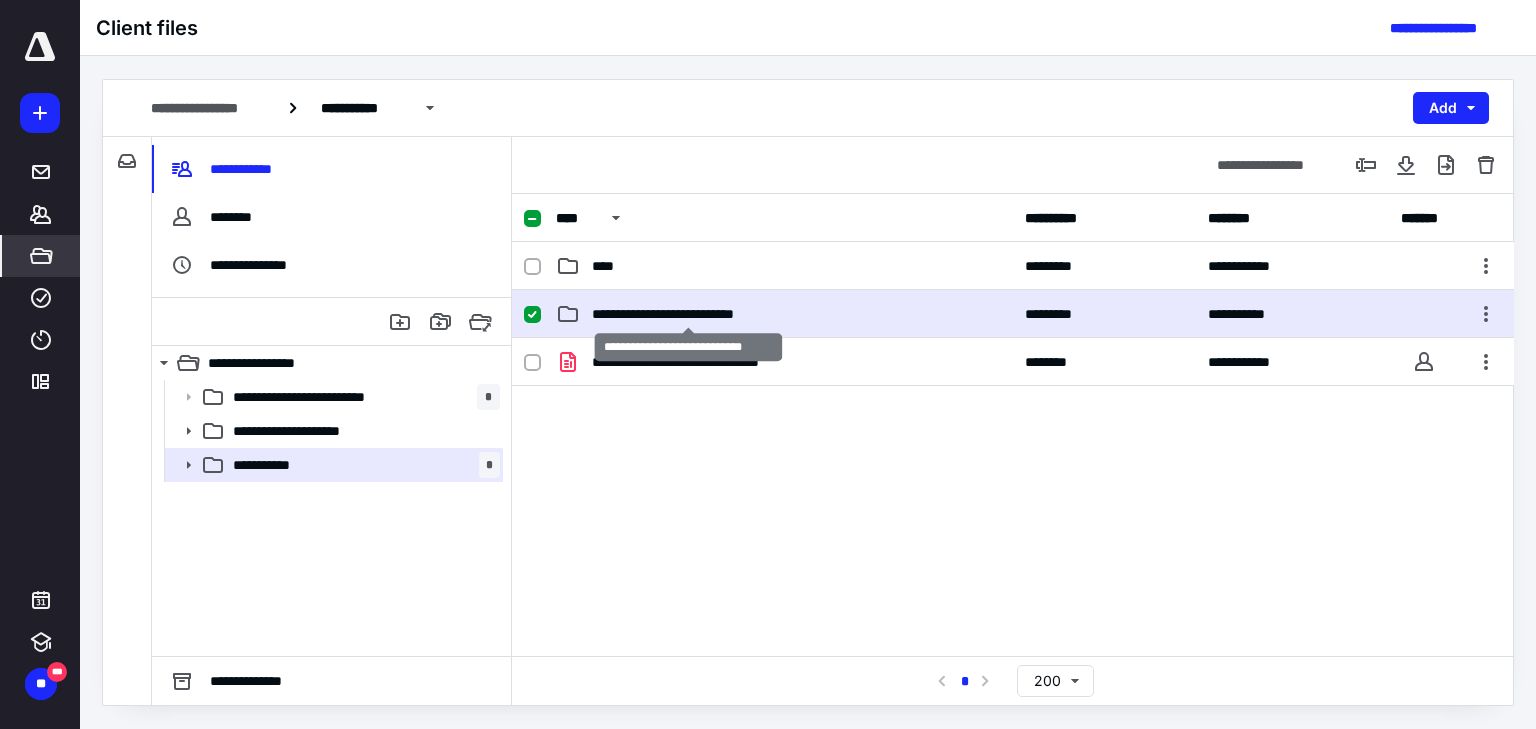 click on "**********" at bounding box center (689, 314) 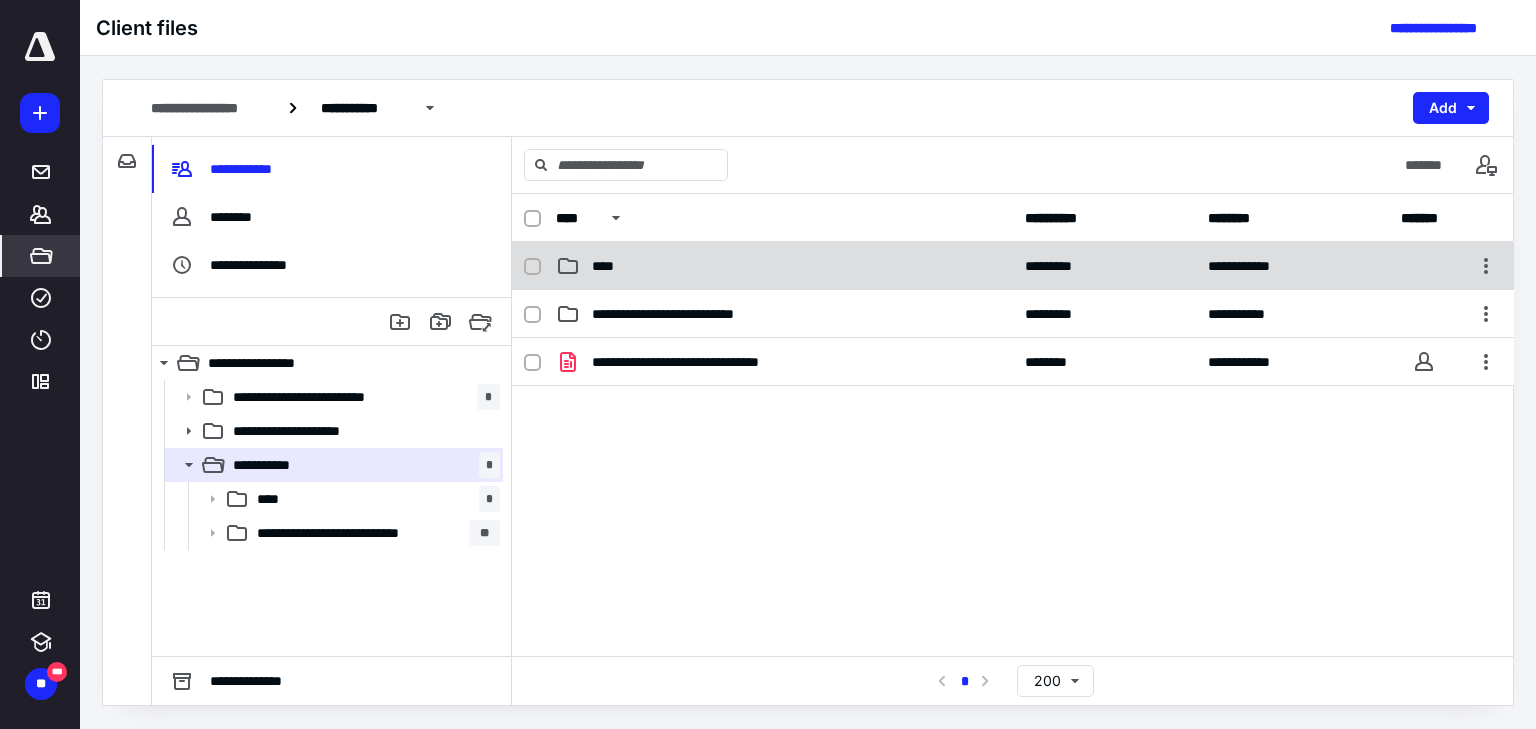 click on "**********" at bounding box center [1013, 266] 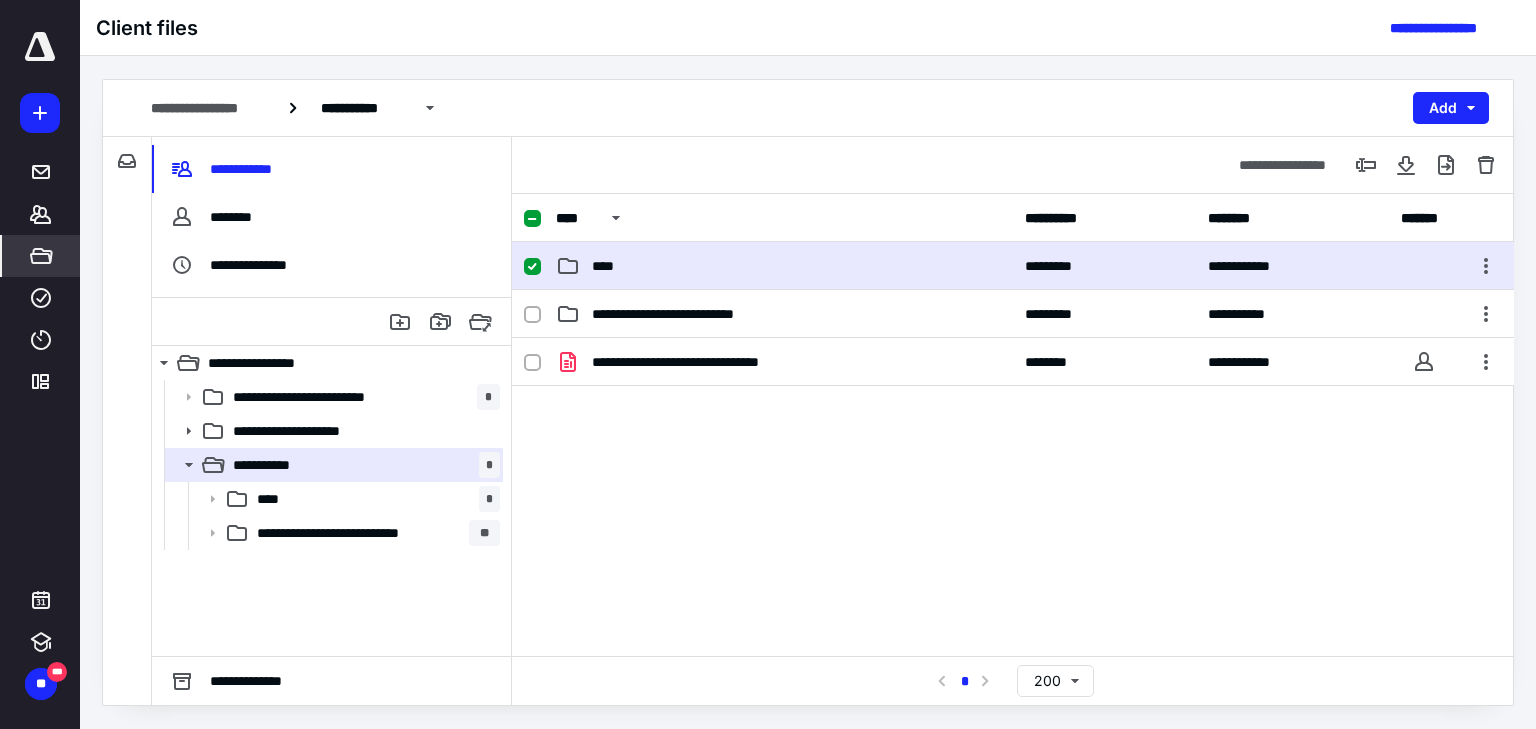 checkbox on "true" 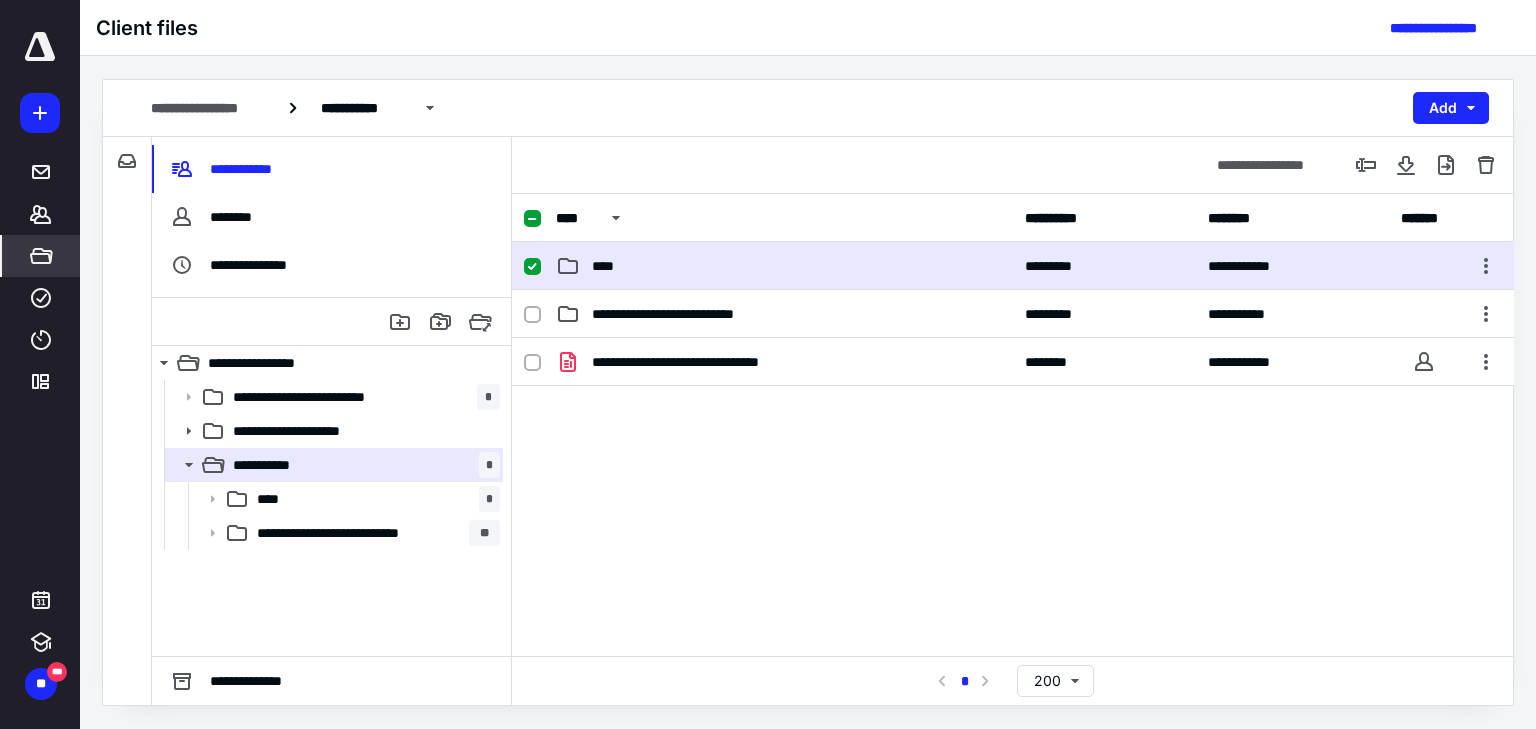 click on "**********" at bounding box center (1013, 266) 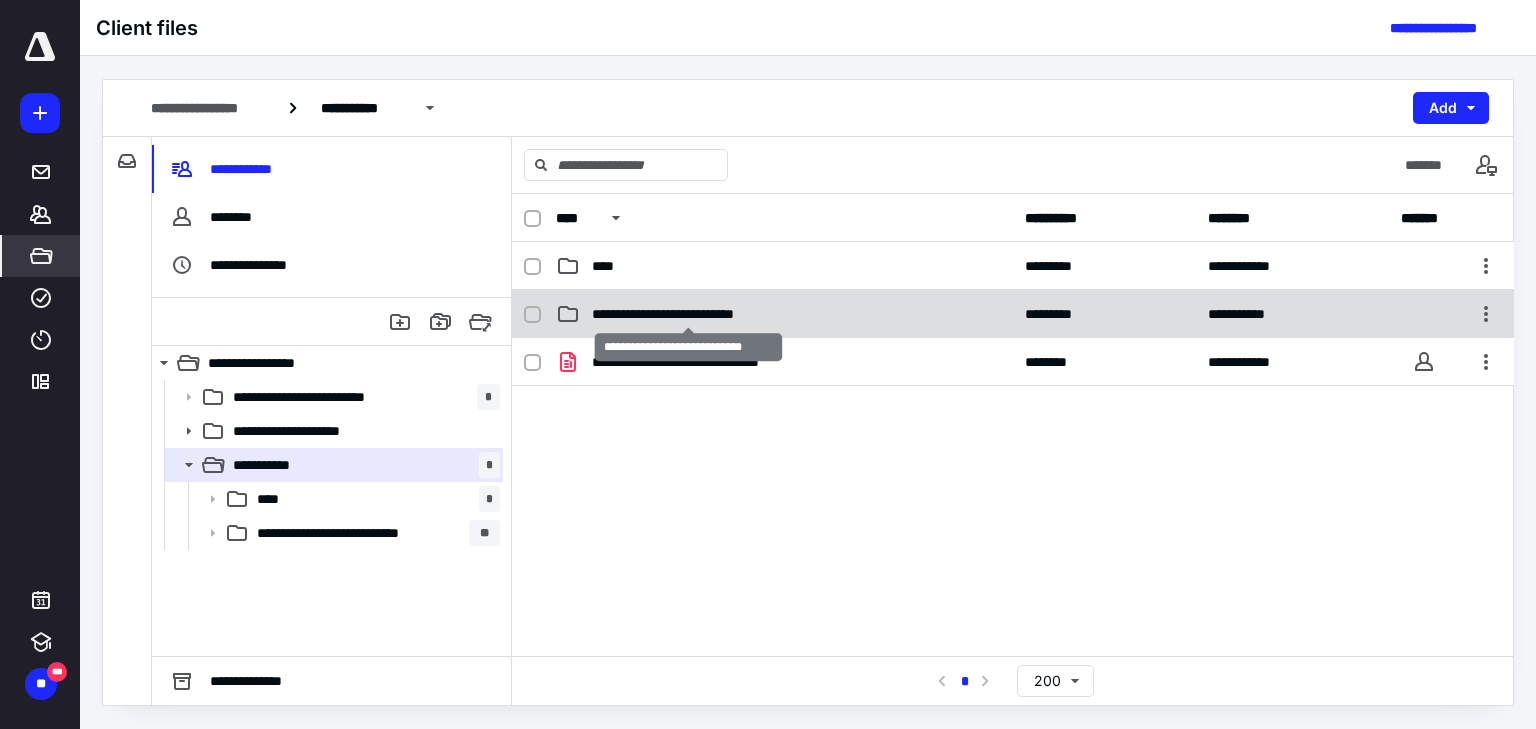 click on "**********" at bounding box center [689, 314] 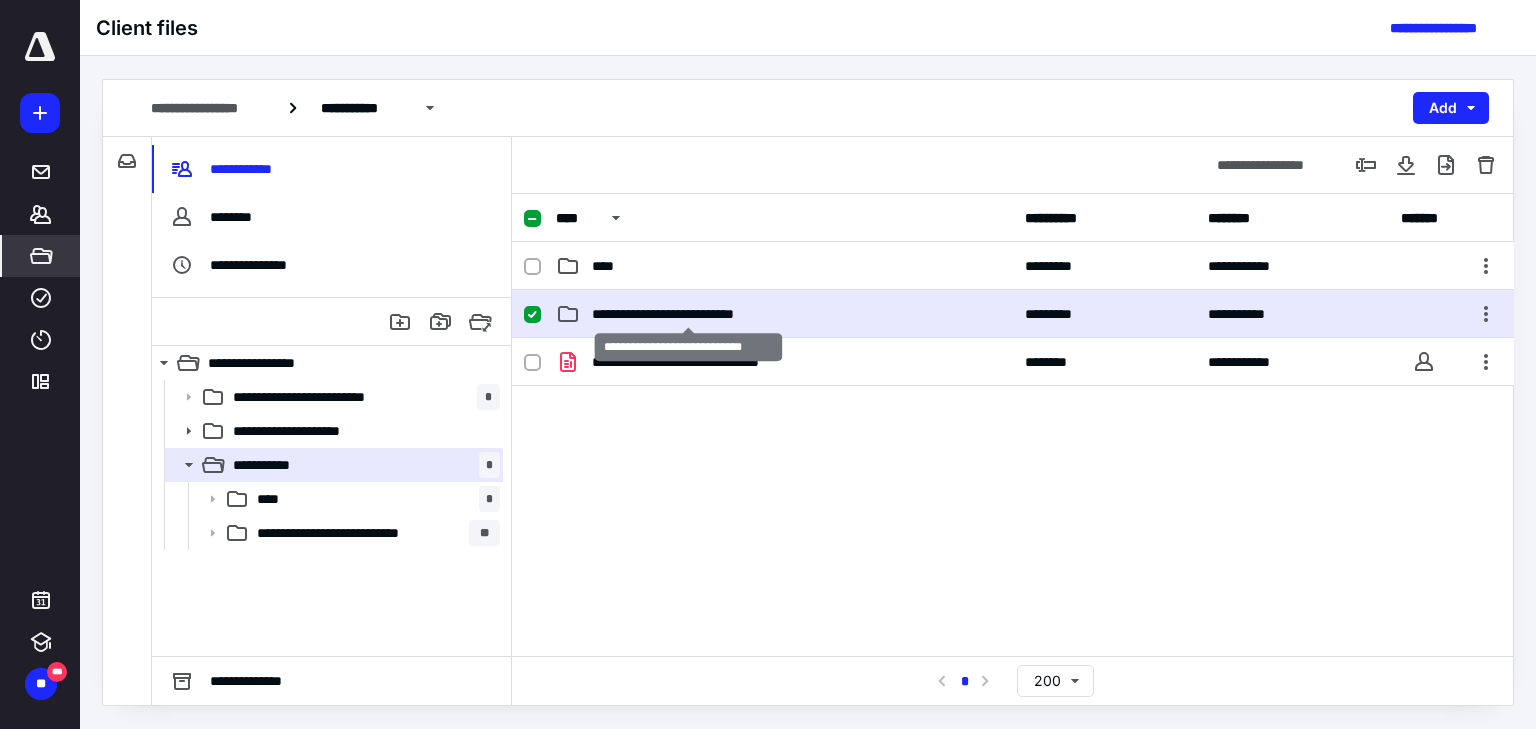 click on "**********" at bounding box center [689, 314] 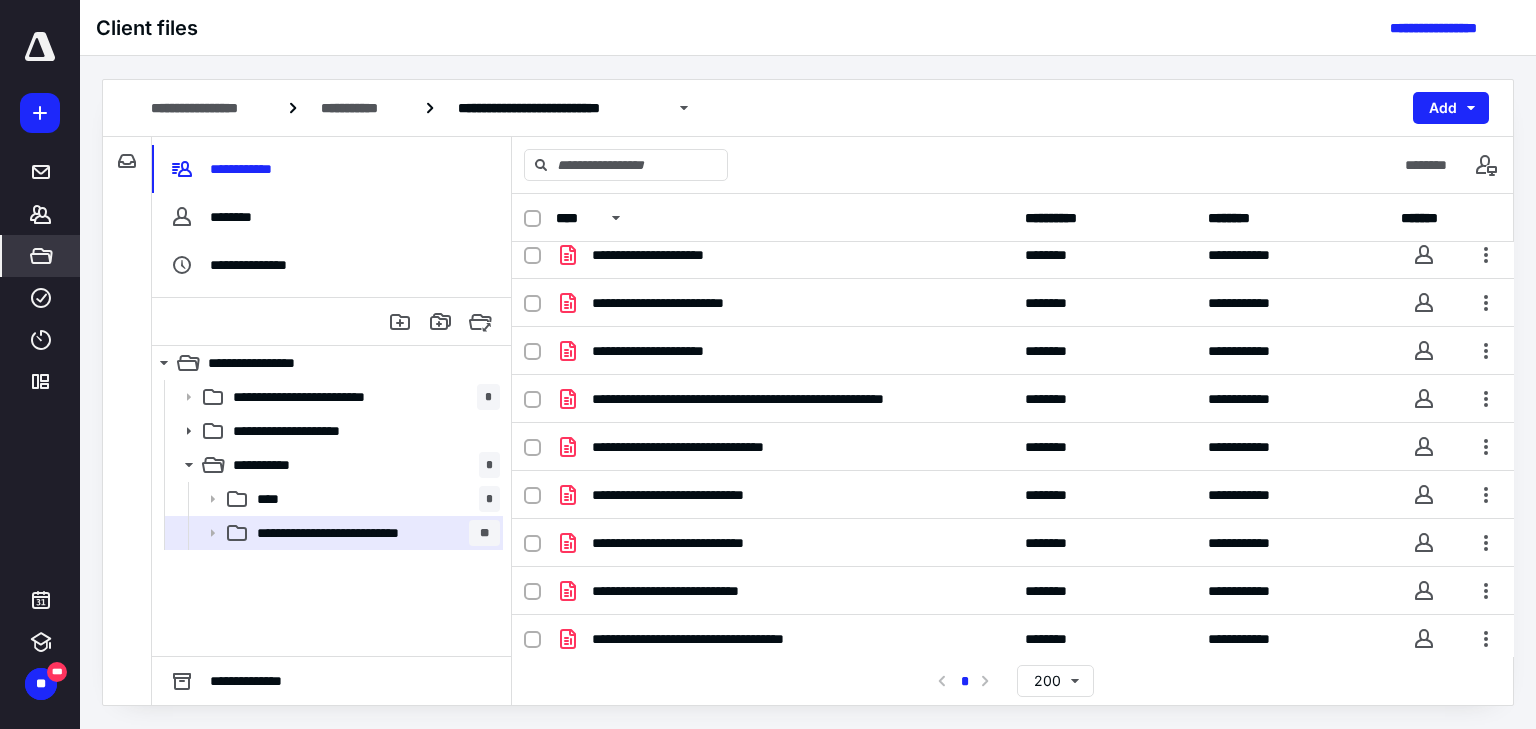 scroll, scrollTop: 444, scrollLeft: 0, axis: vertical 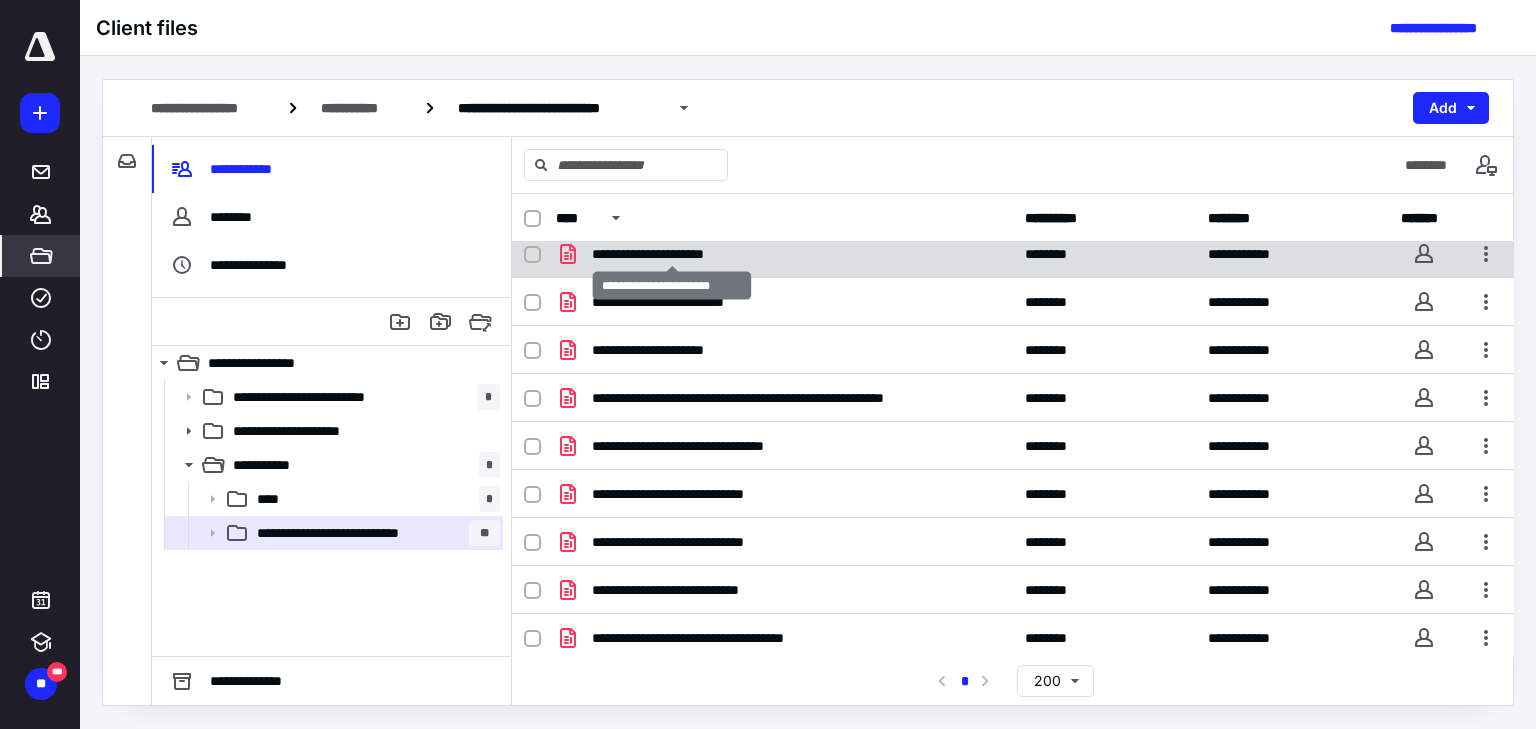 click on "**********" at bounding box center (672, 254) 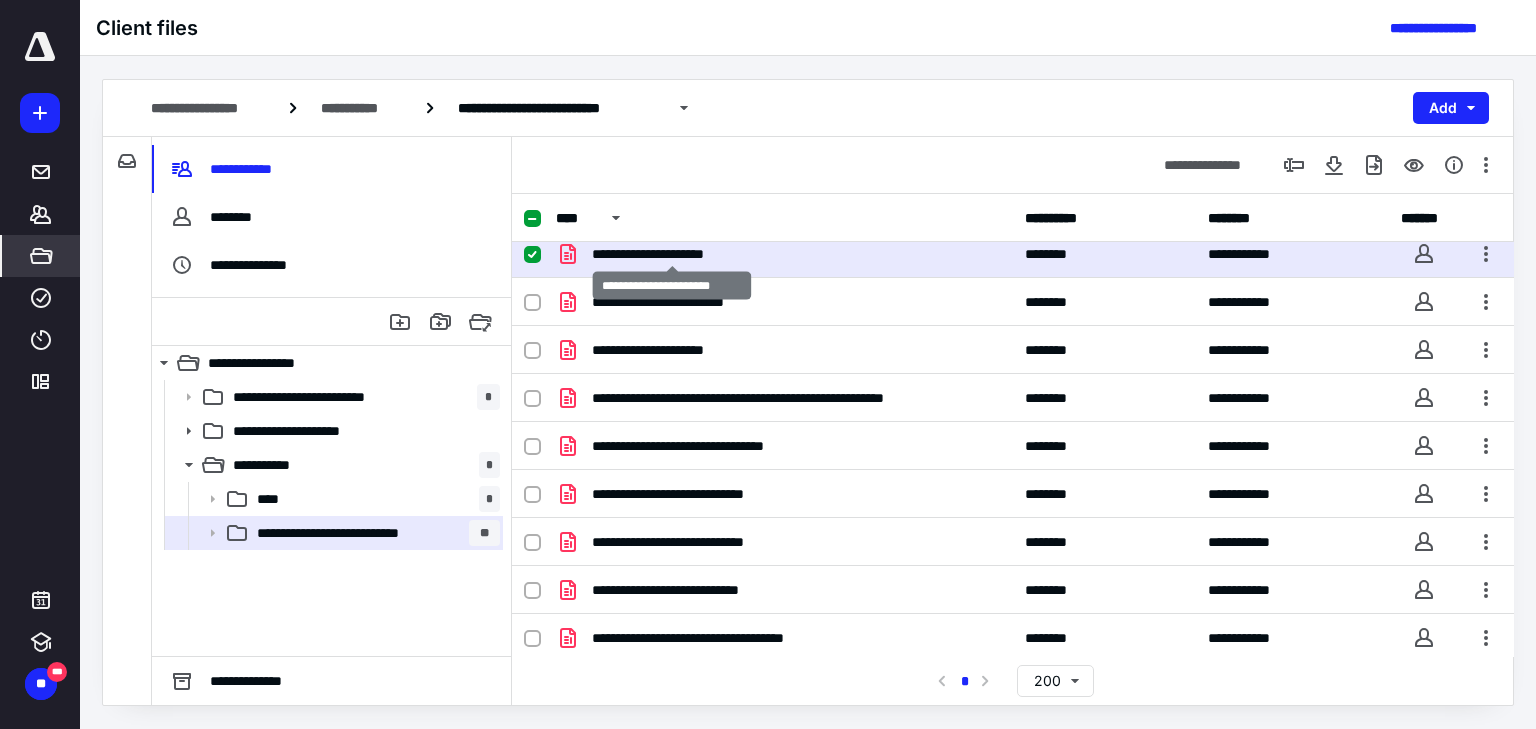 click on "**********" at bounding box center (672, 254) 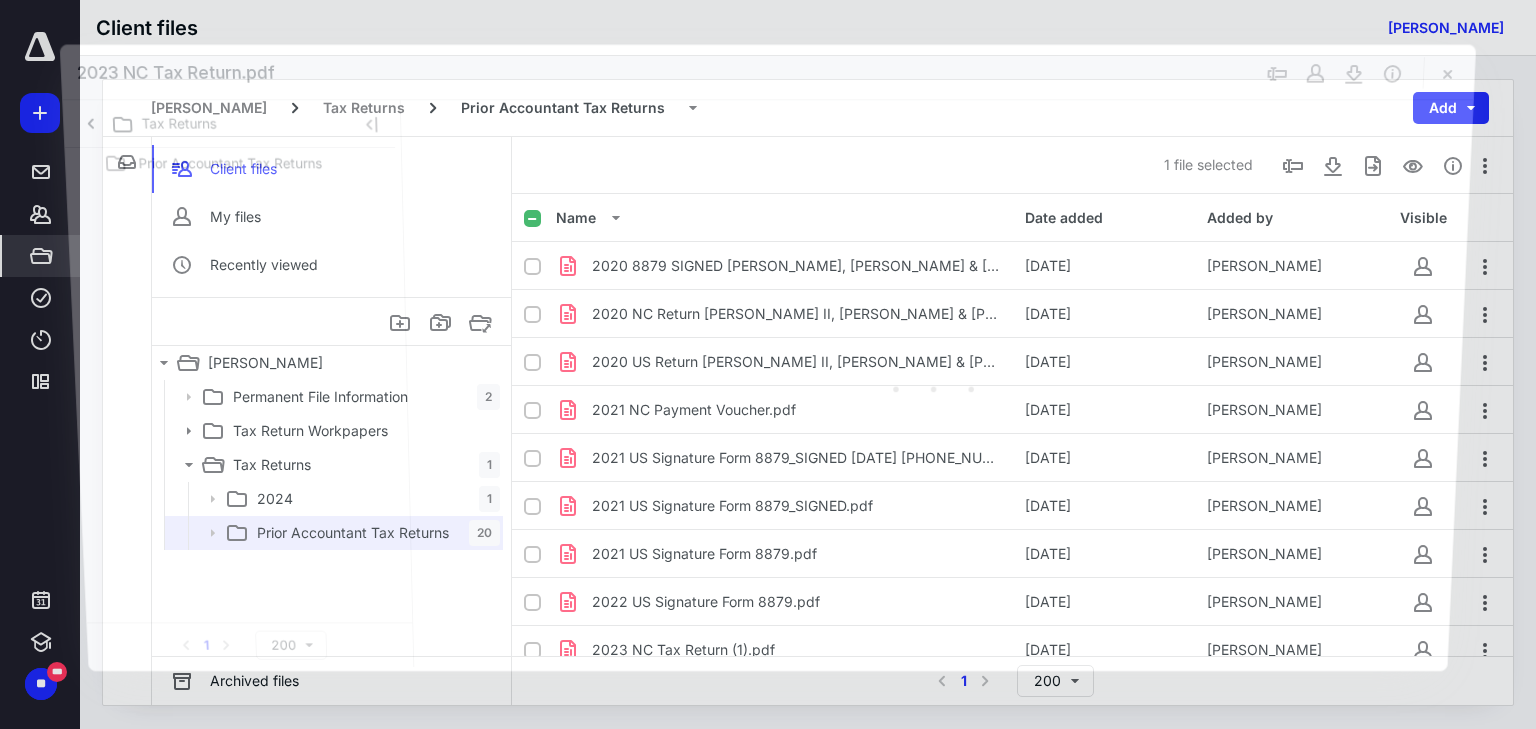 scroll, scrollTop: 444, scrollLeft: 0, axis: vertical 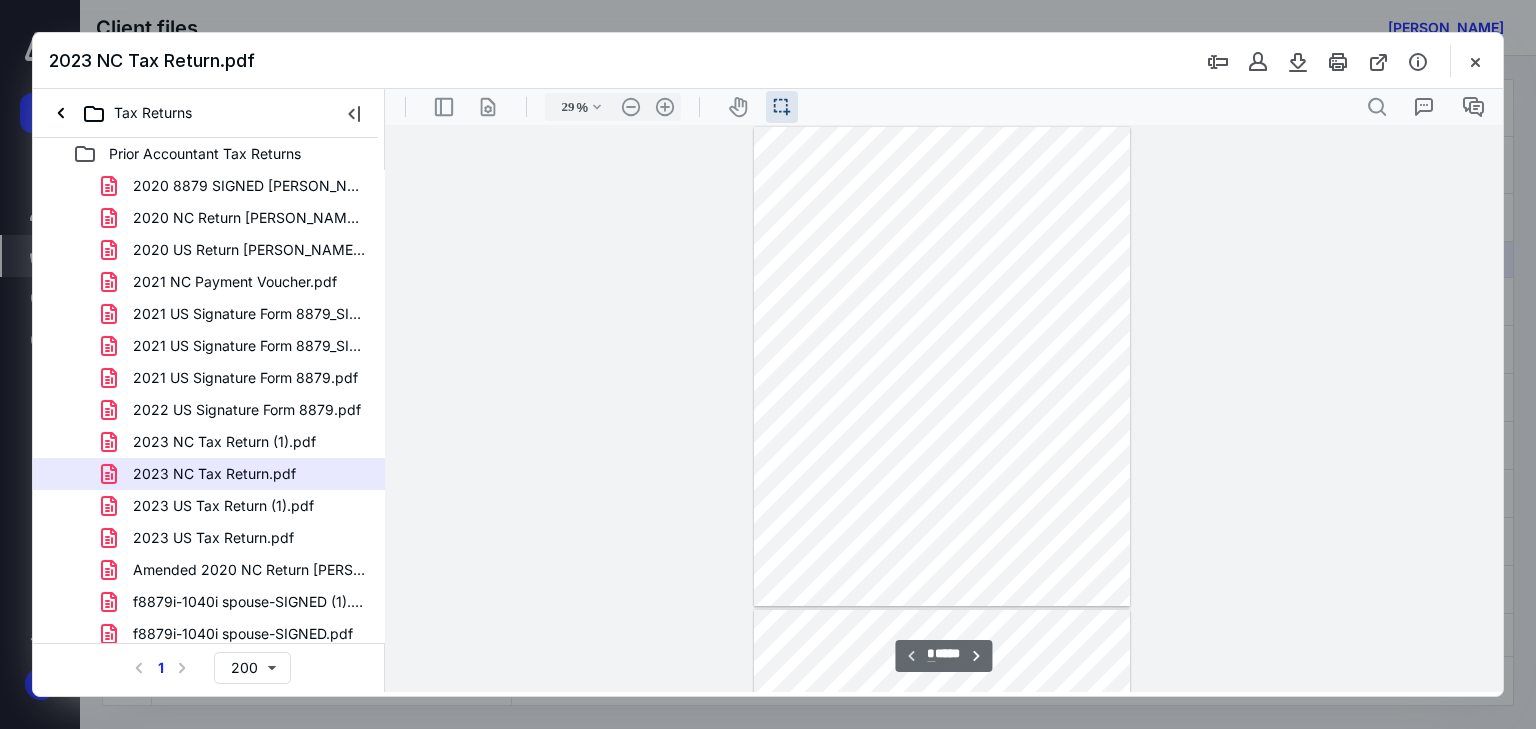 type on "36" 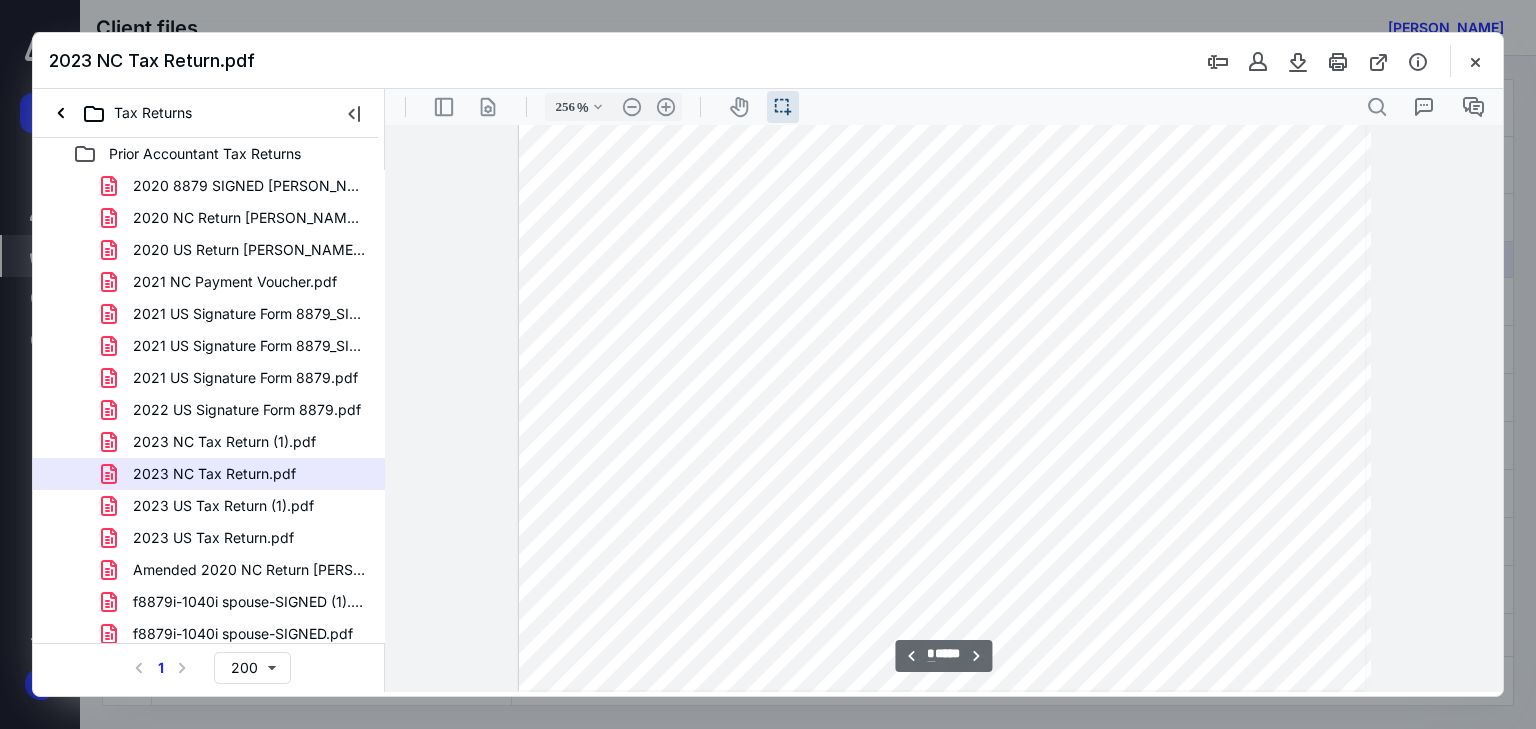 scroll, scrollTop: 2867, scrollLeft: 394, axis: both 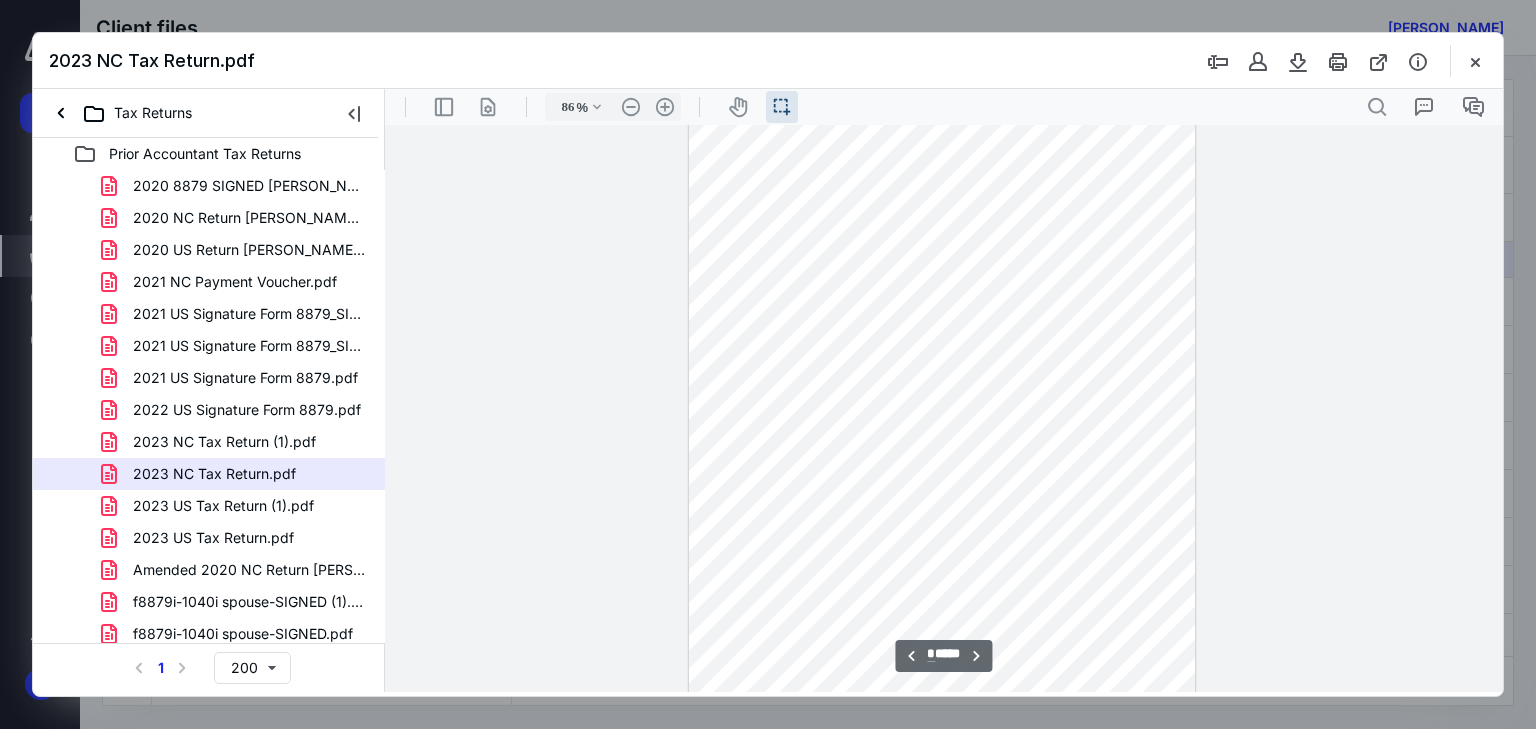 type on "111" 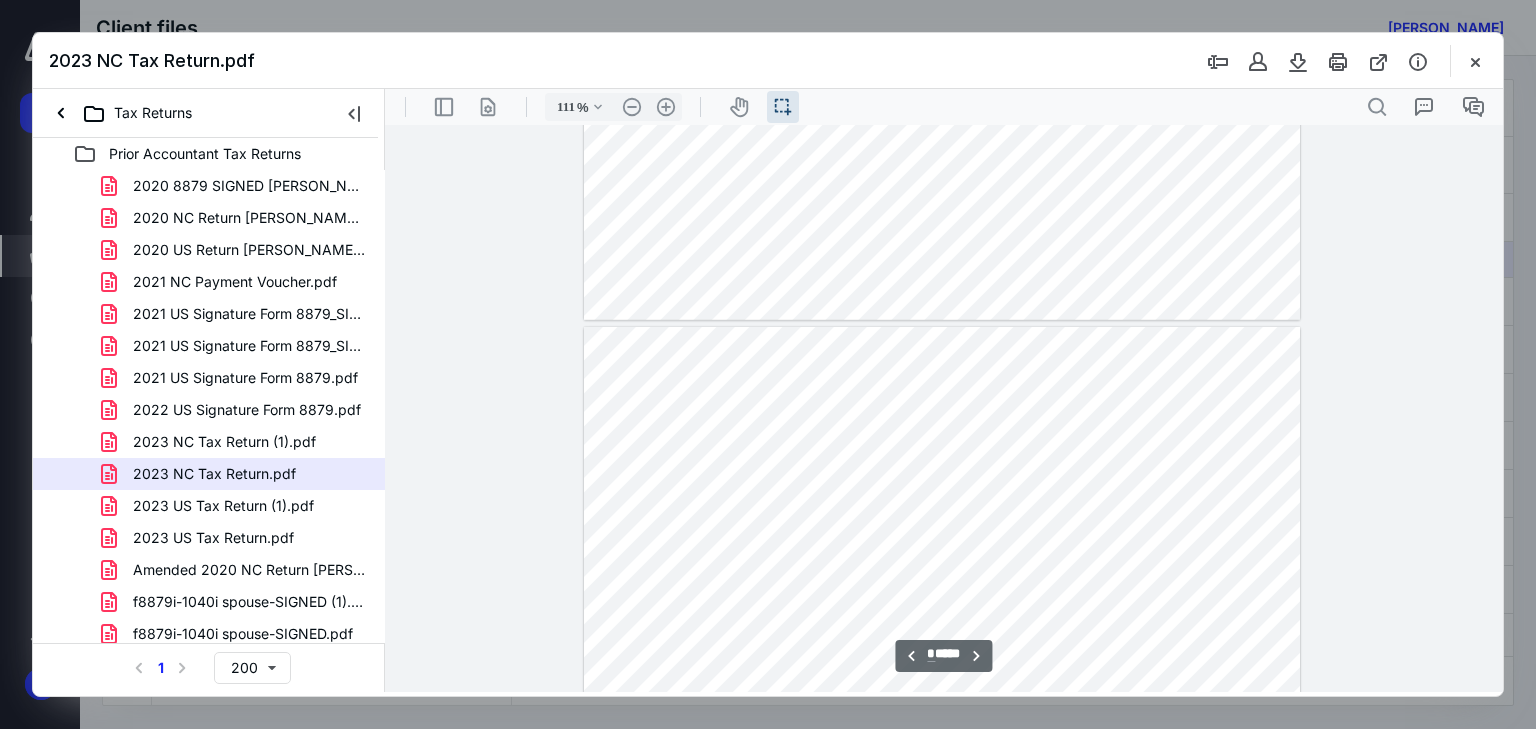 scroll, scrollTop: 1038, scrollLeft: 0, axis: vertical 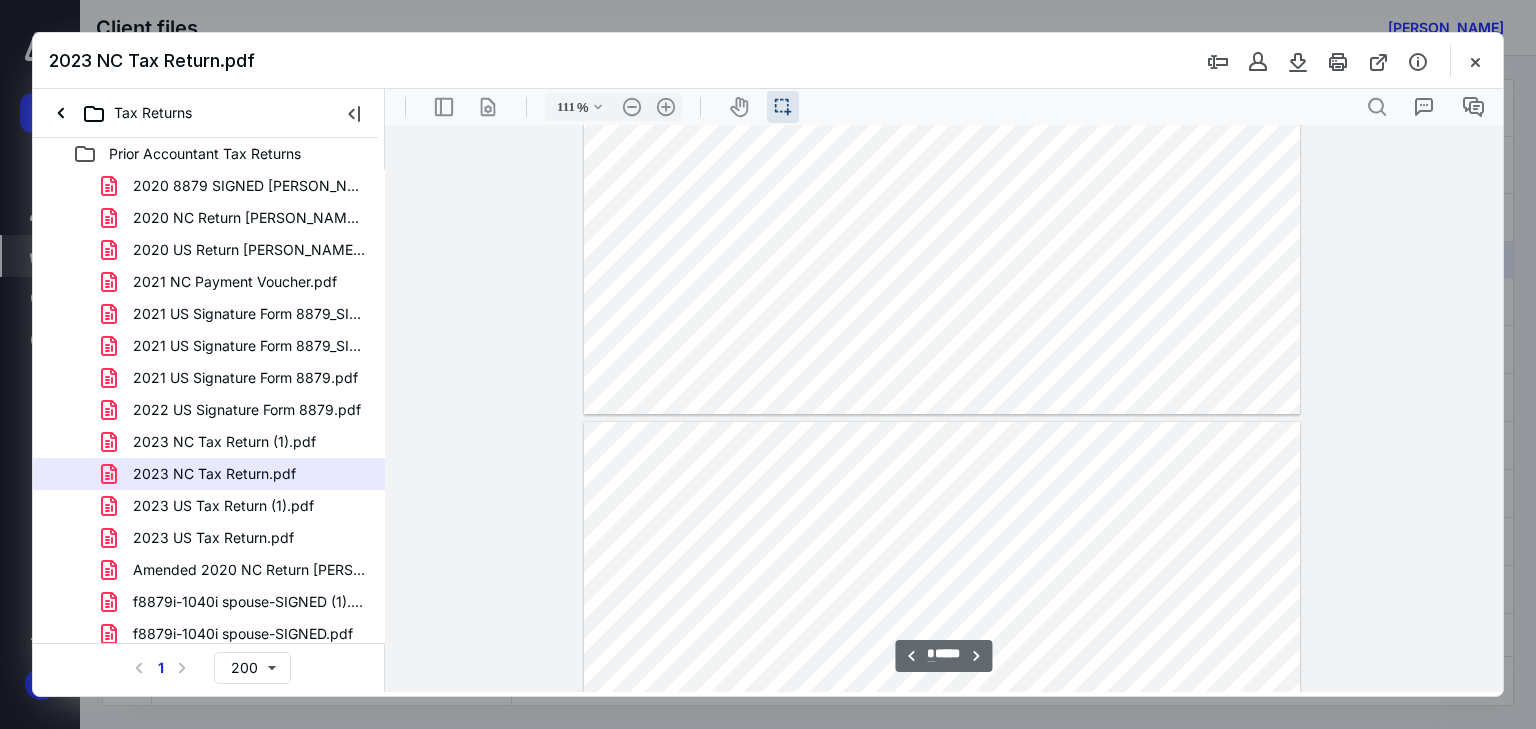 type on "*" 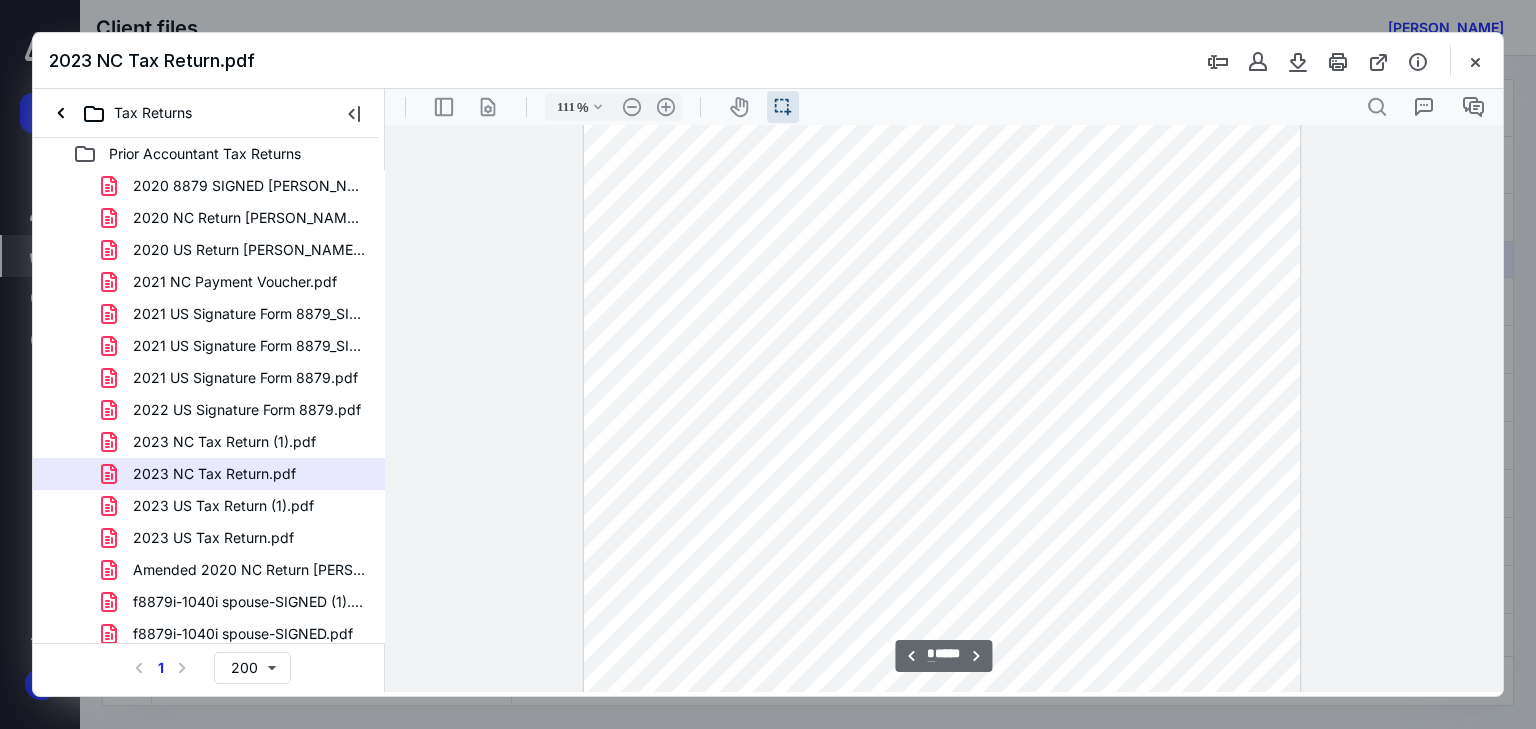 scroll, scrollTop: 2863, scrollLeft: 0, axis: vertical 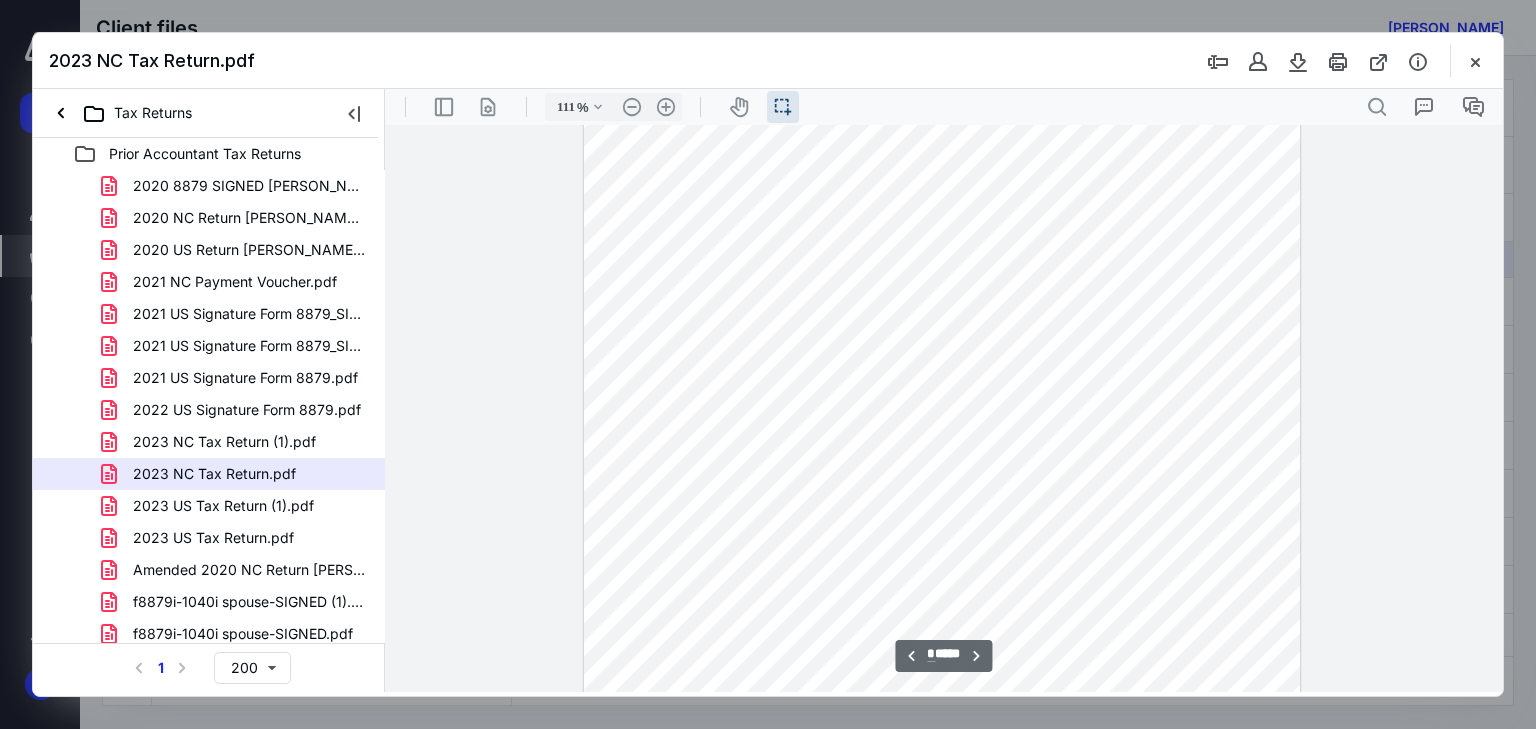 click on "**********" at bounding box center (944, 409) 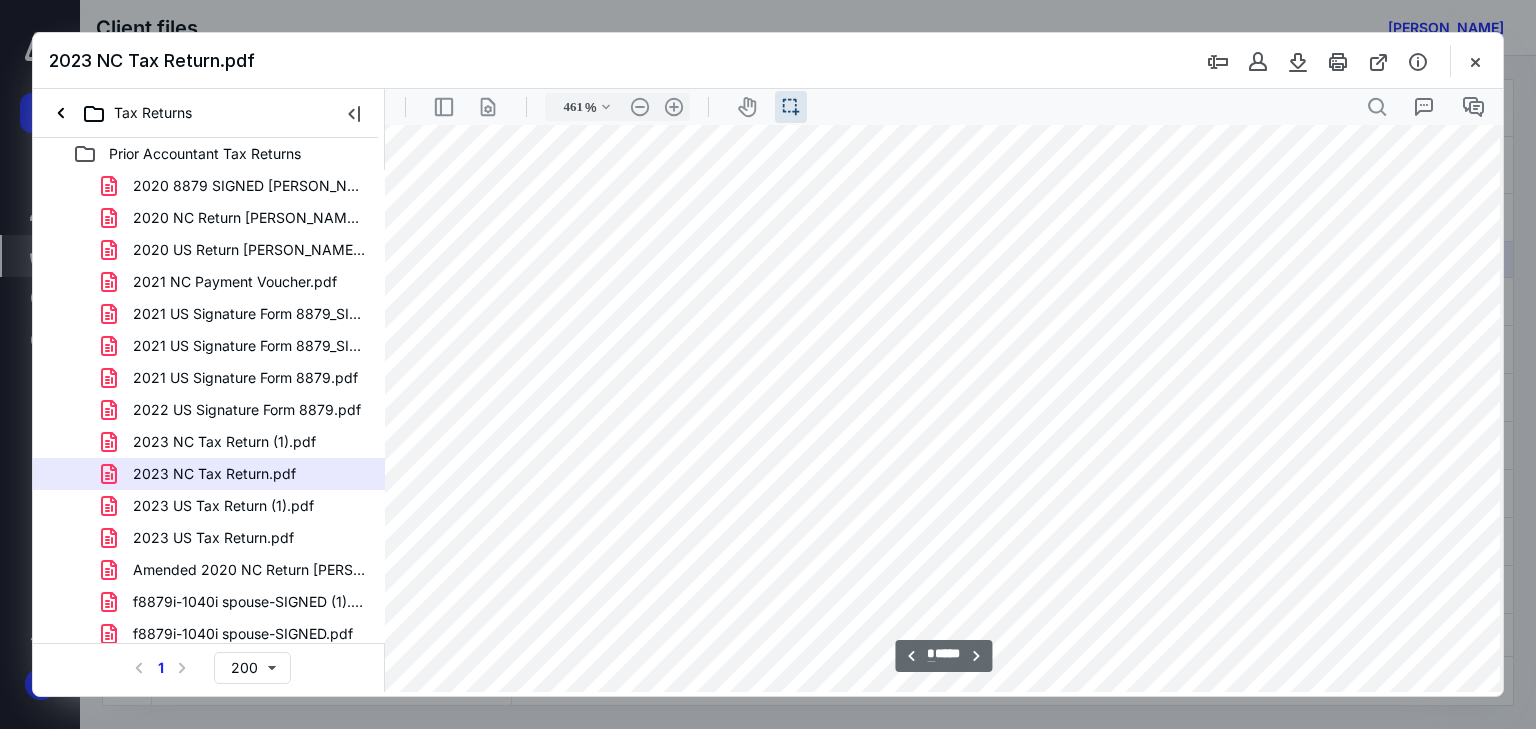 scroll, scrollTop: 13035, scrollLeft: 1366, axis: both 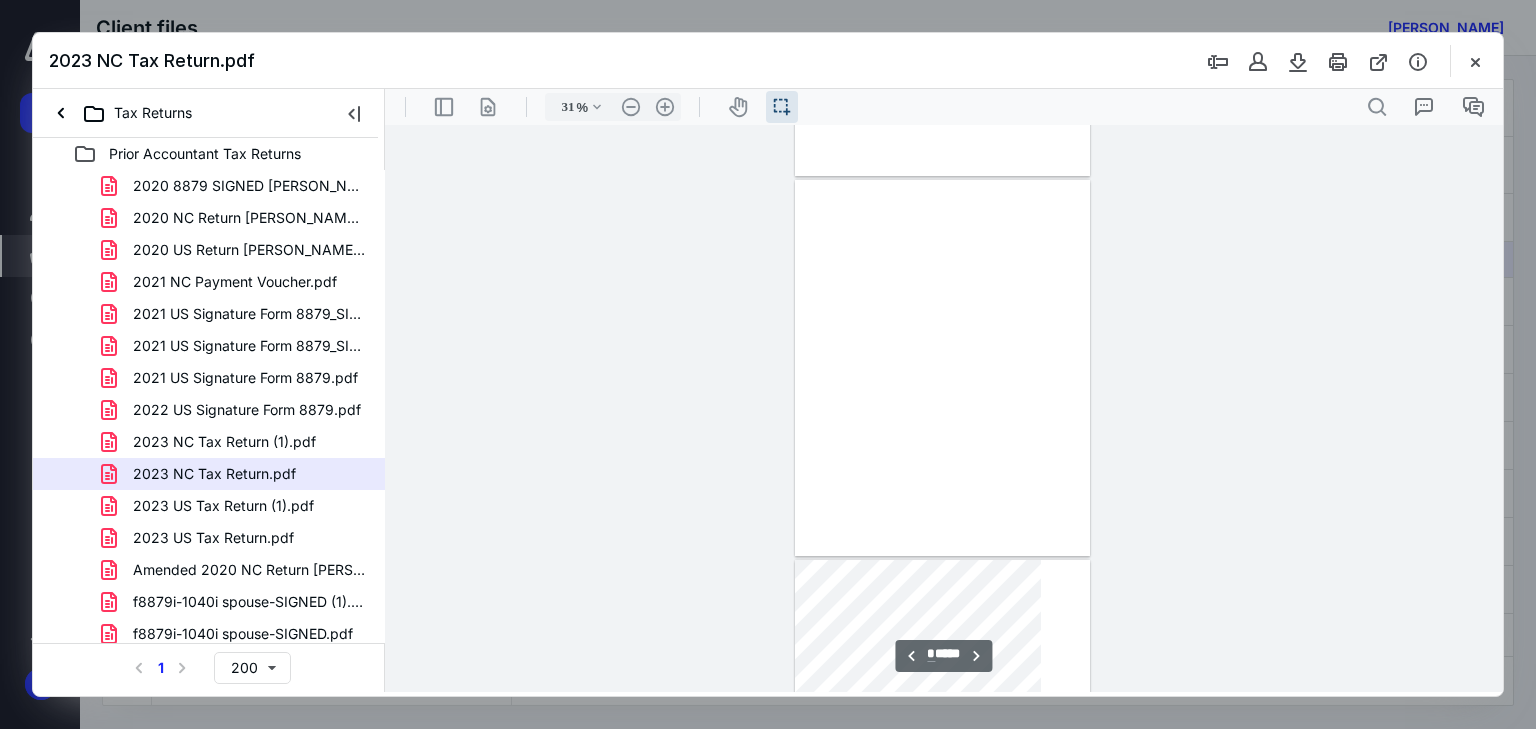 type on "24" 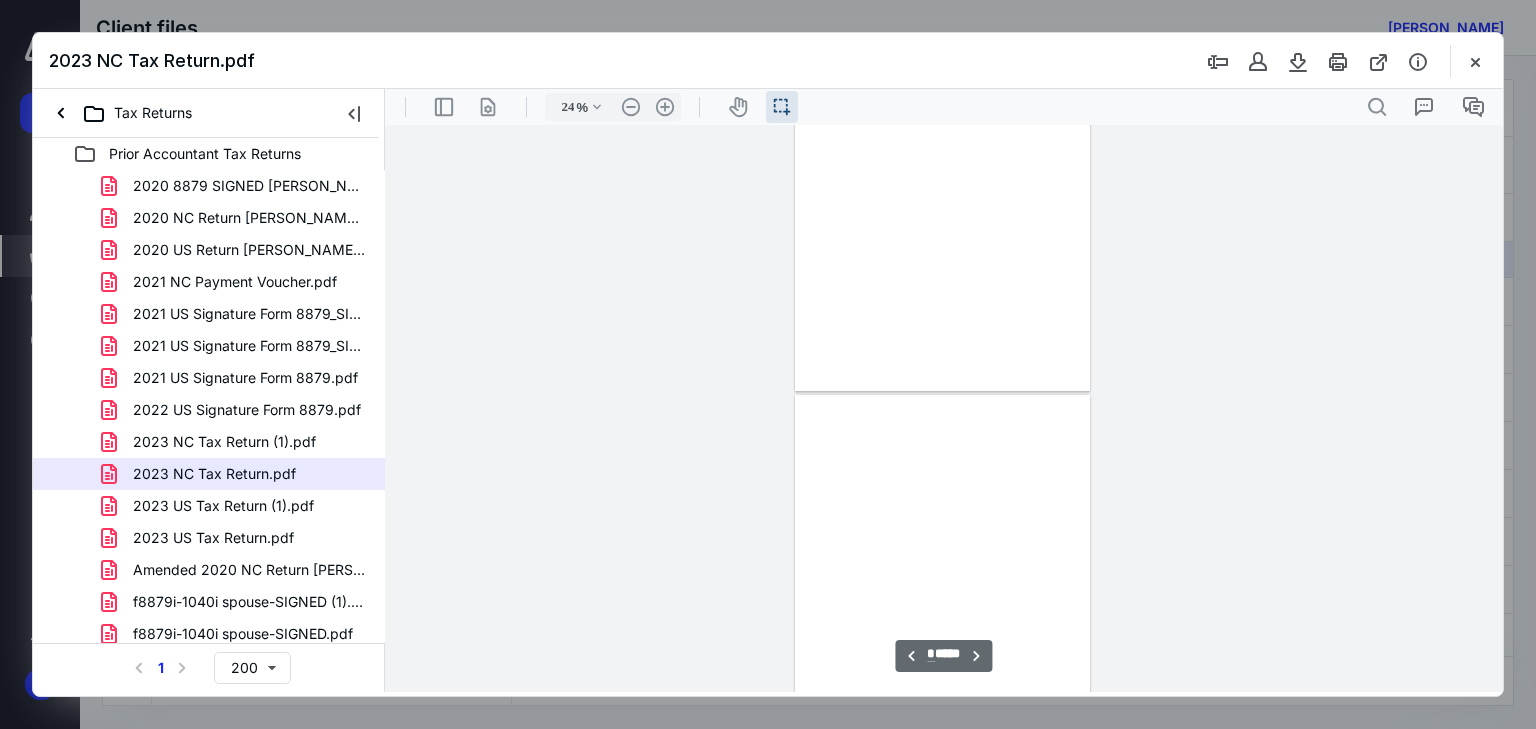 type on "16" 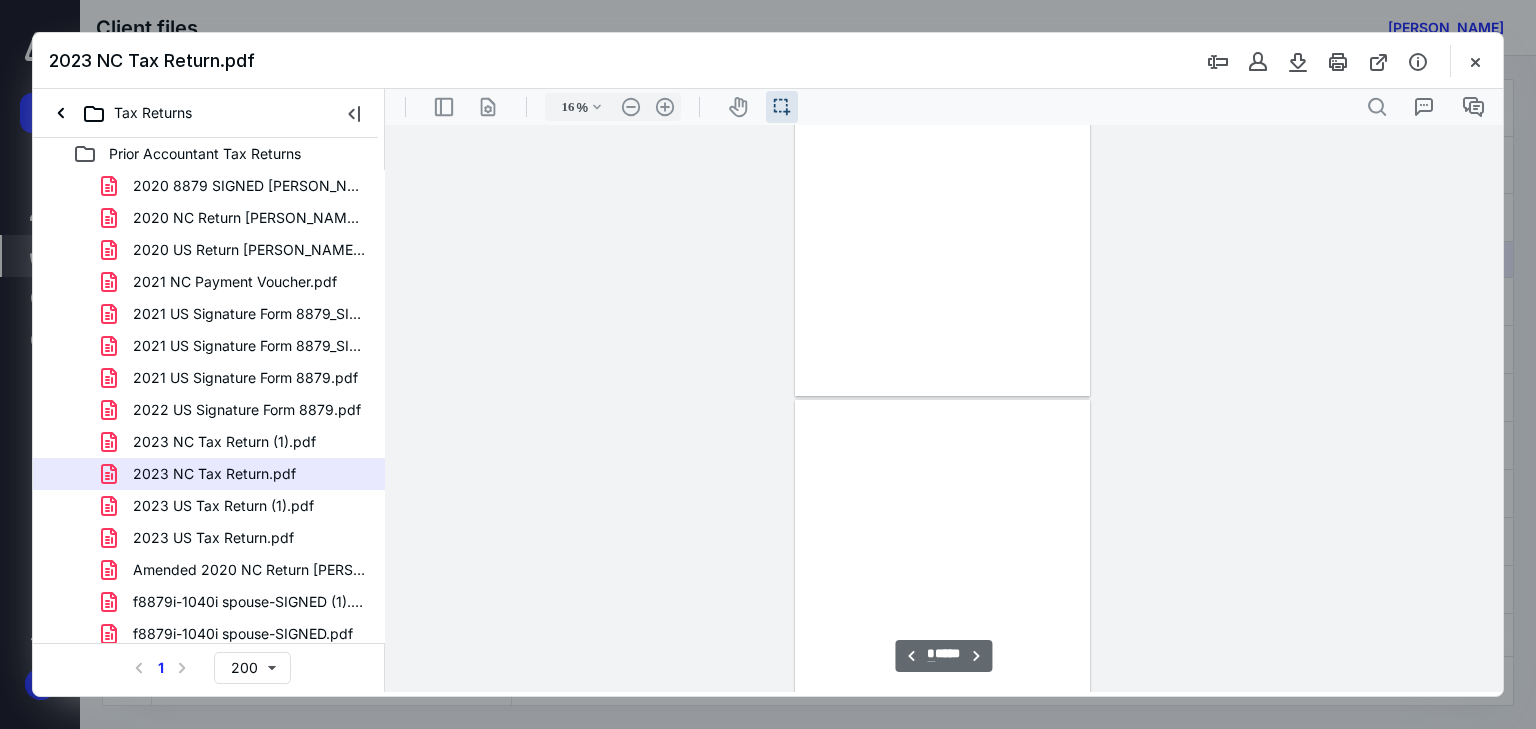 type on "9" 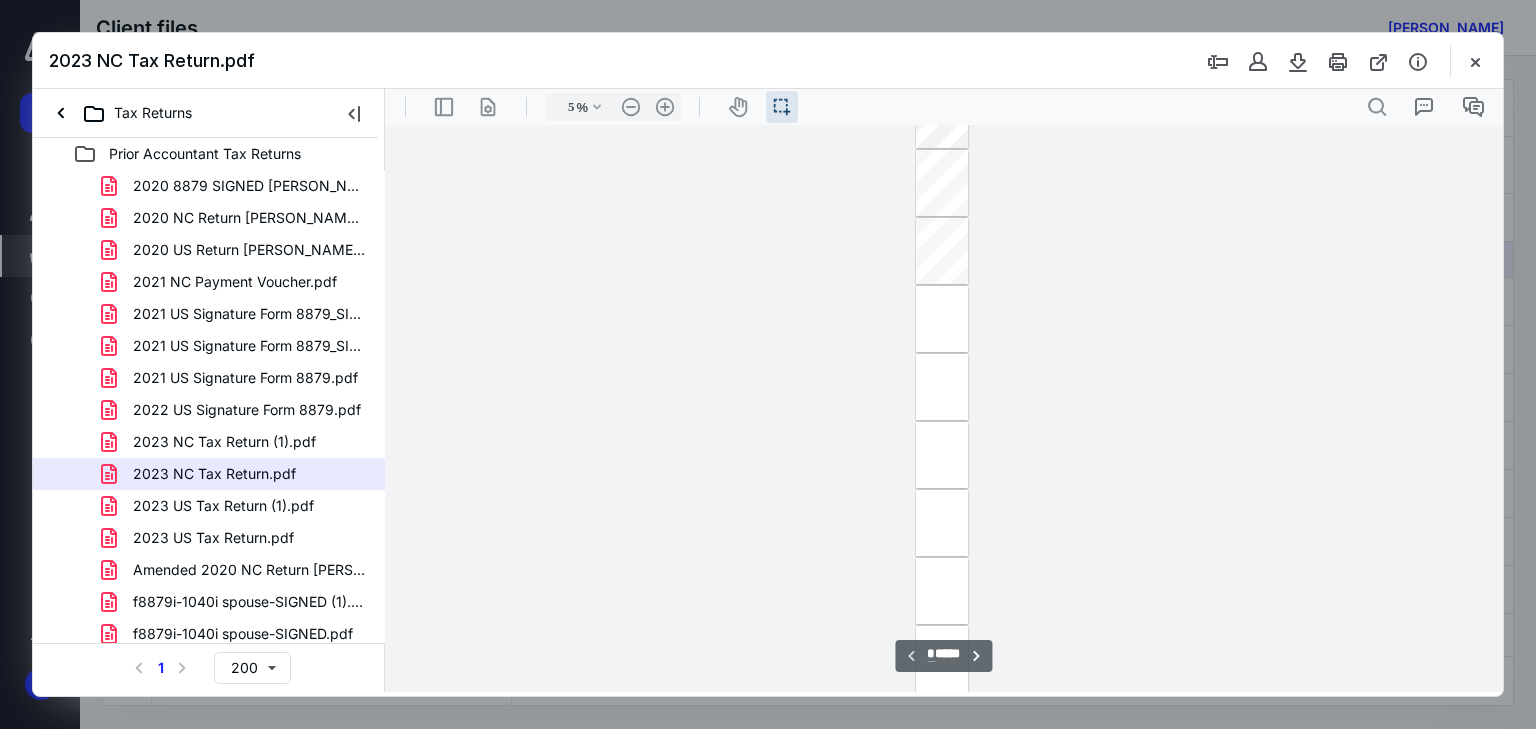type on "13" 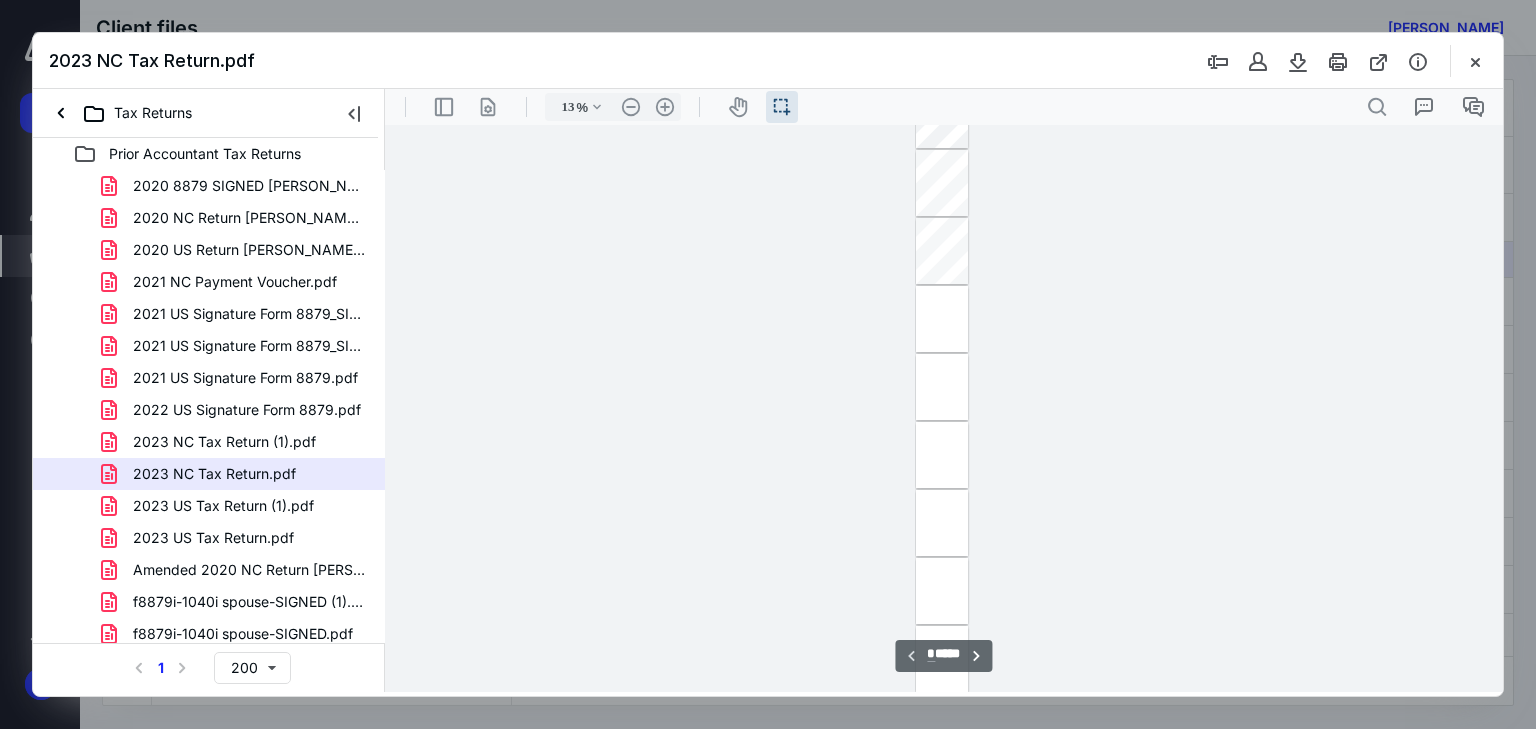 type on "20" 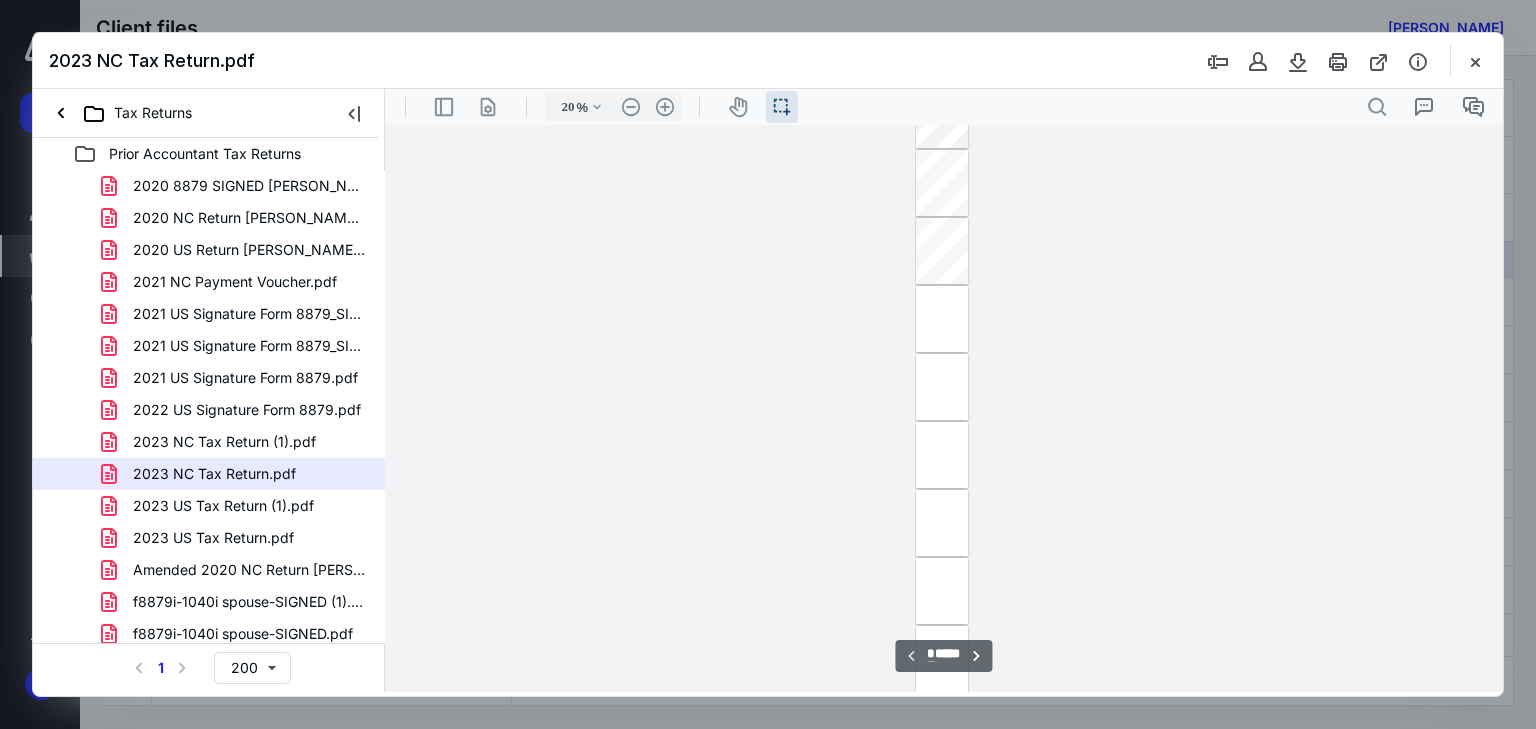 type on "28" 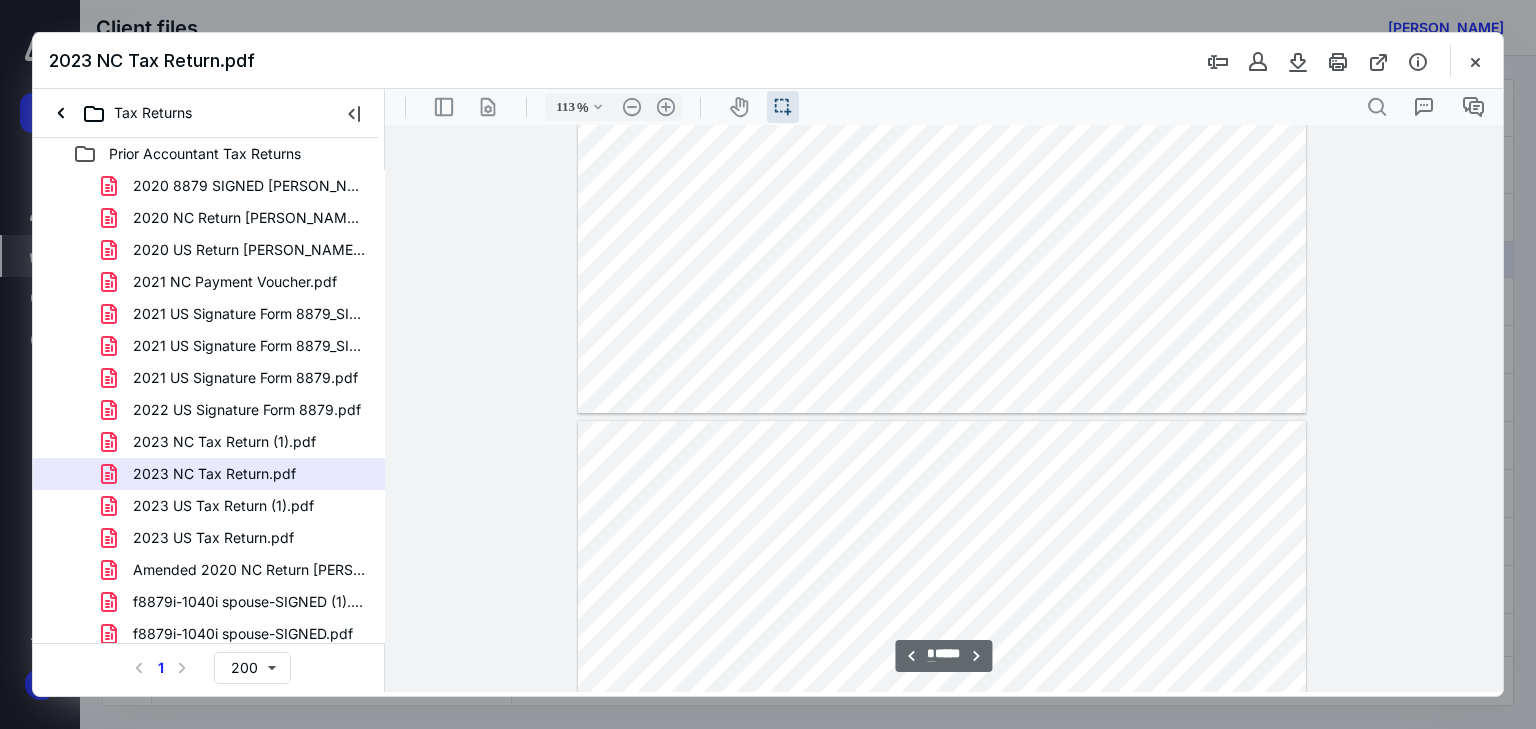 type on "113" 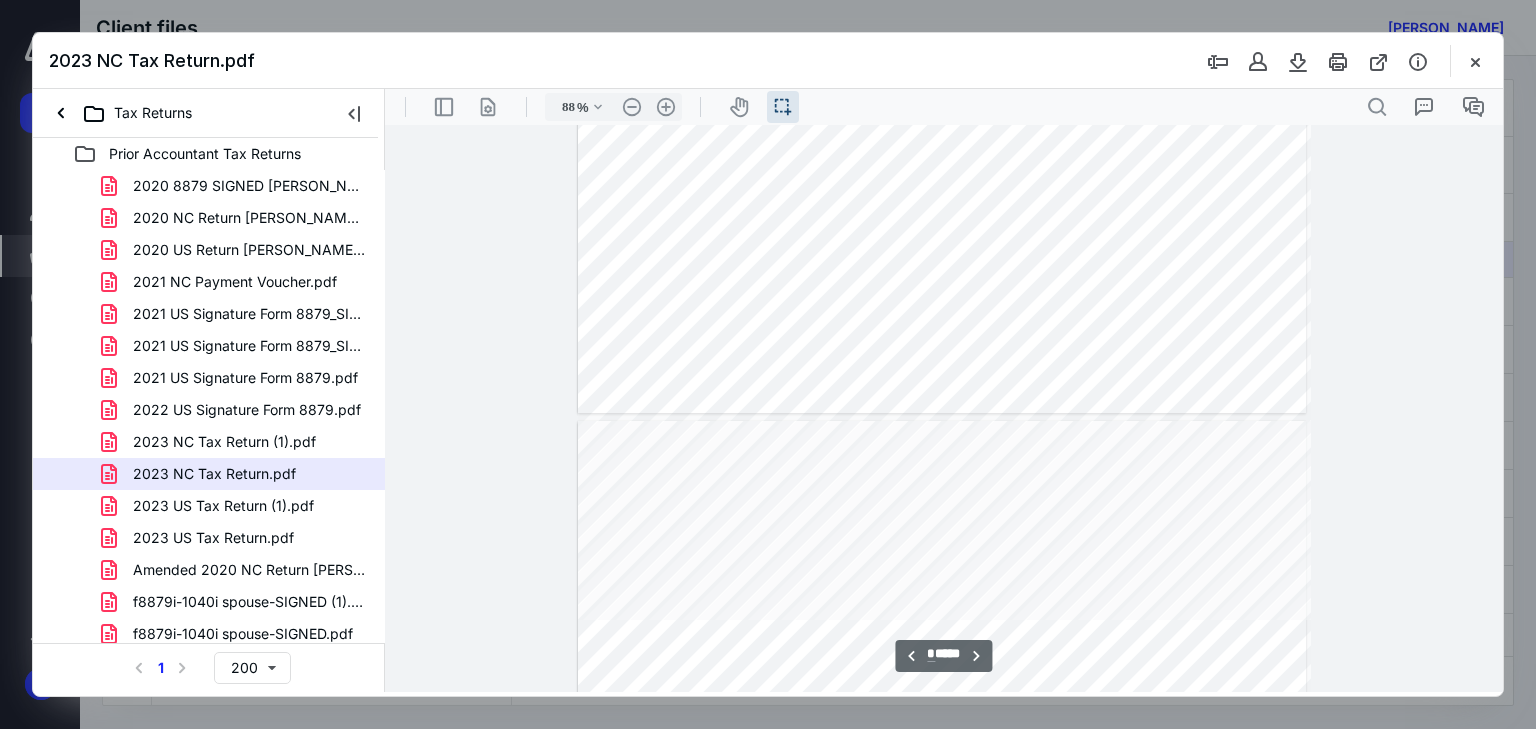 scroll, scrollTop: 7204, scrollLeft: 0, axis: vertical 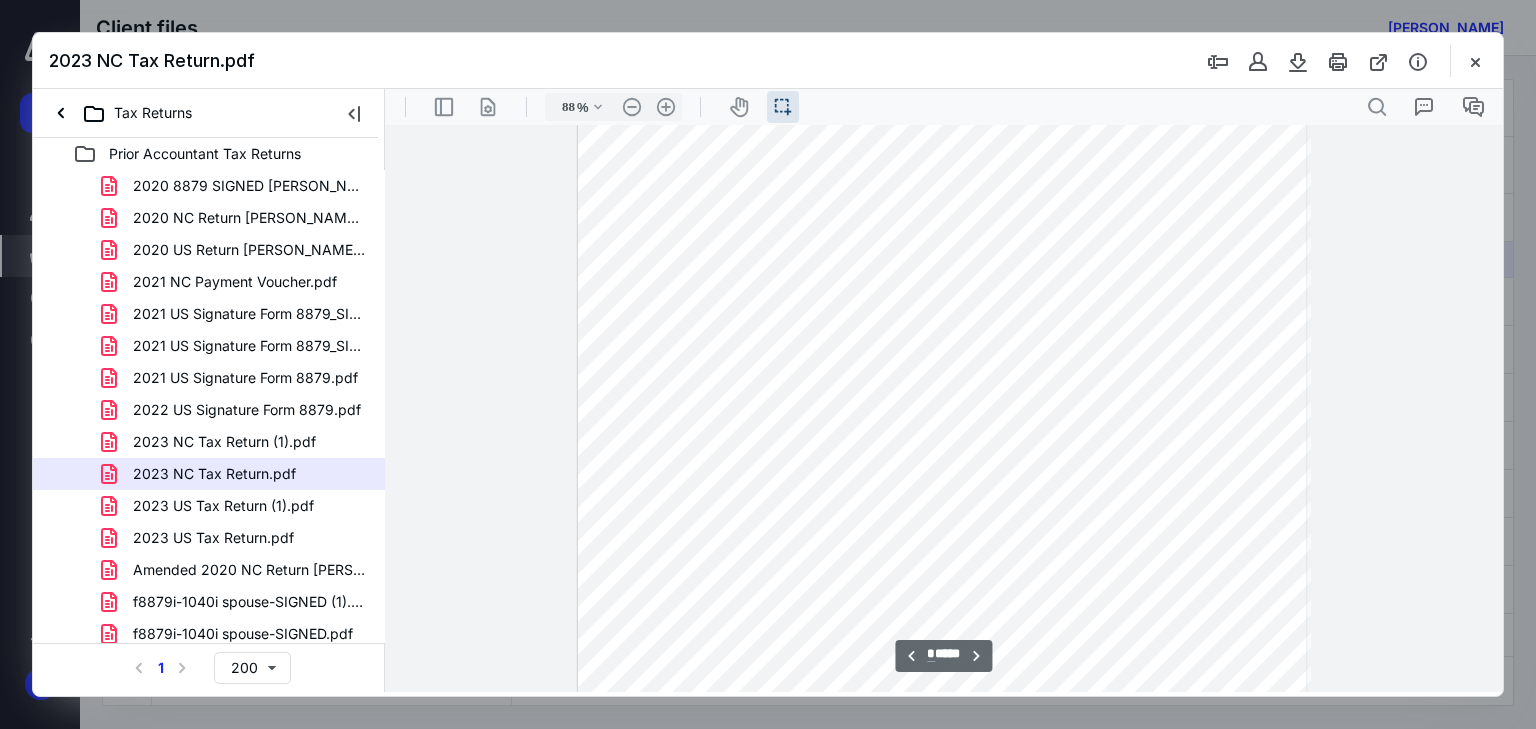 type on "113" 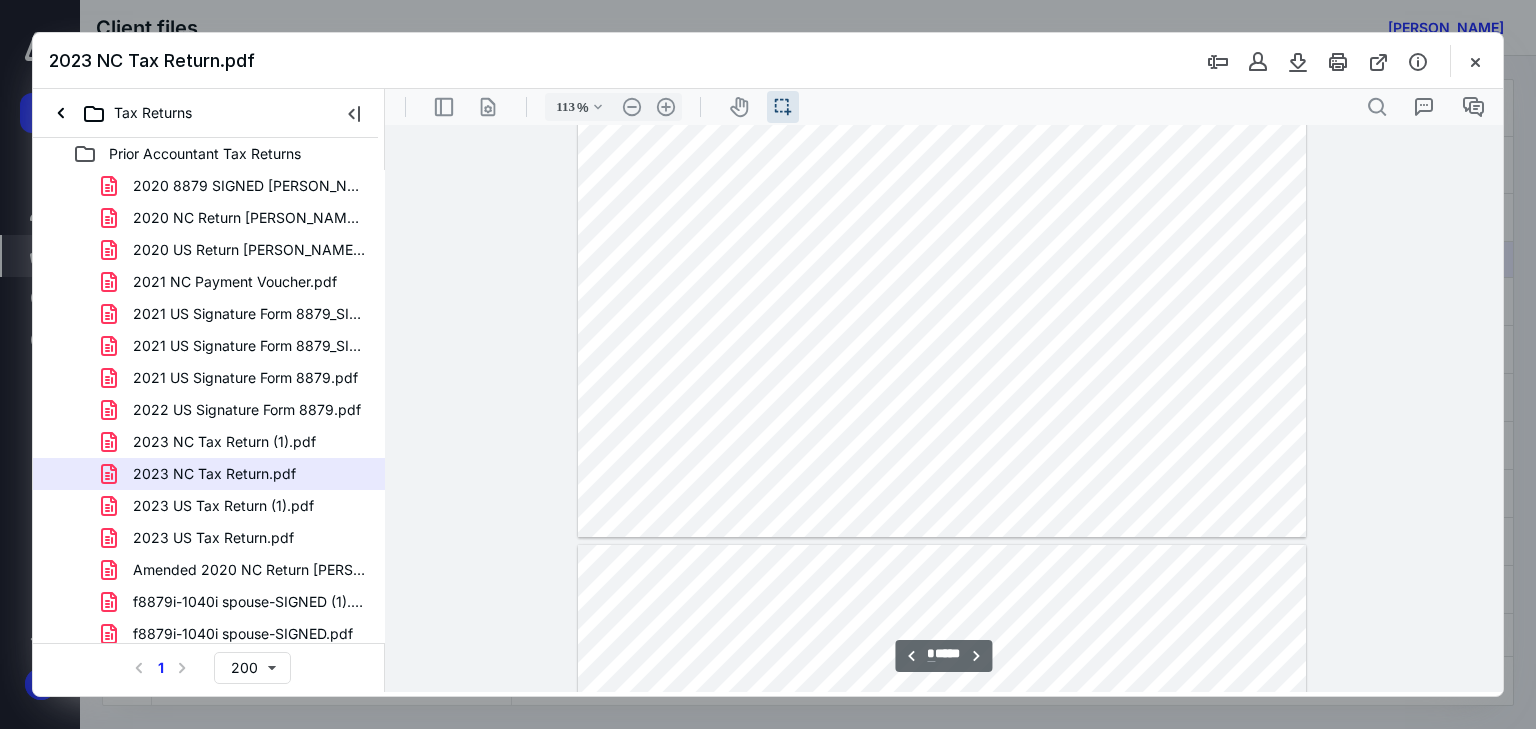 scroll, scrollTop: 7038, scrollLeft: 0, axis: vertical 